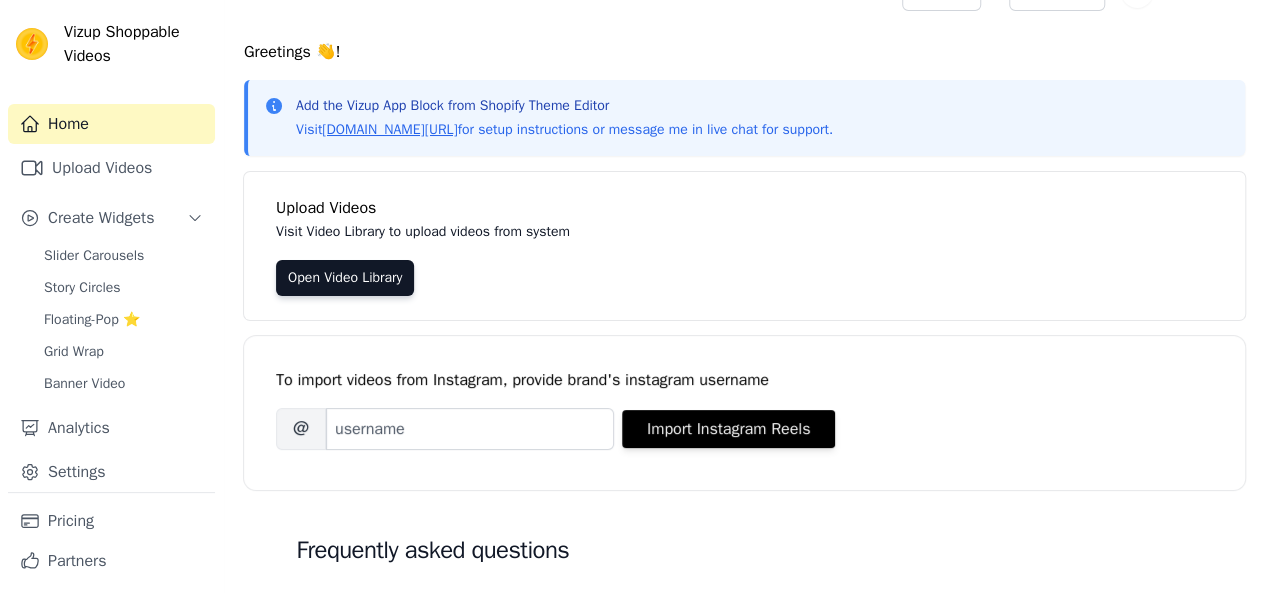 scroll, scrollTop: 0, scrollLeft: 0, axis: both 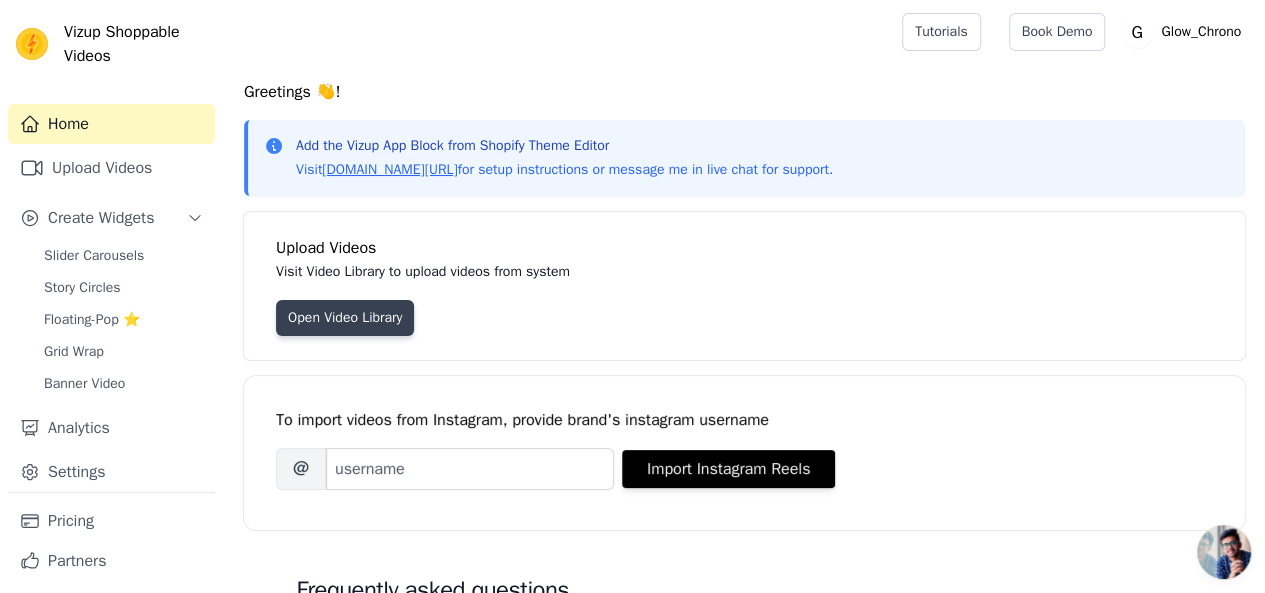 click on "Open Video Library" at bounding box center [345, 318] 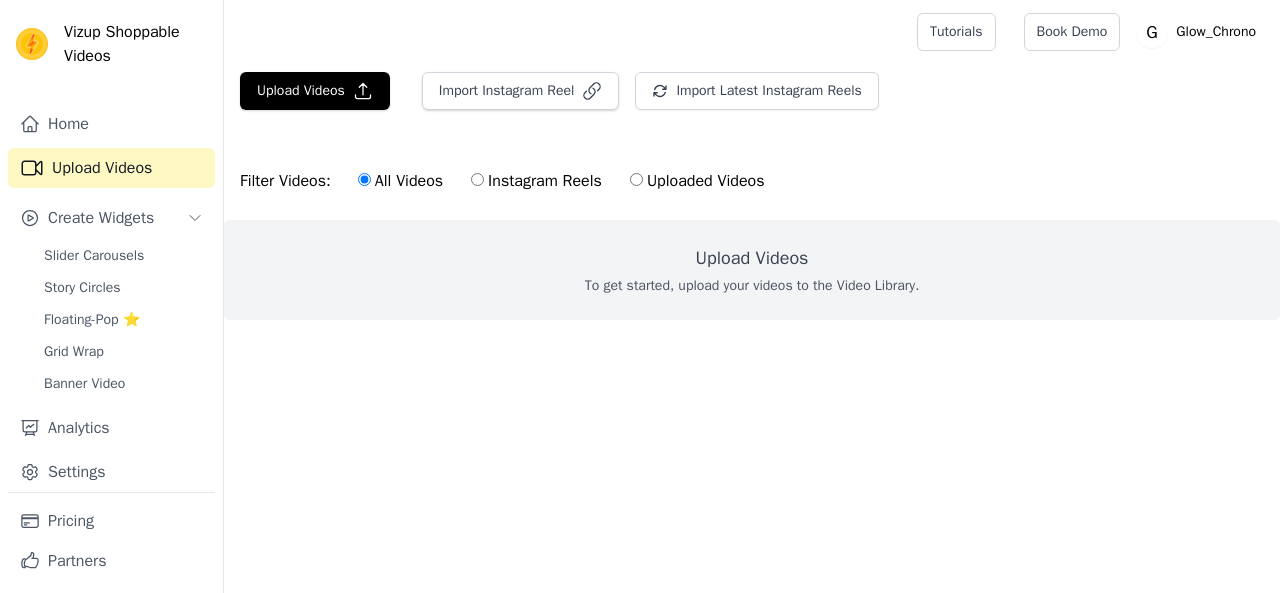 scroll, scrollTop: 0, scrollLeft: 0, axis: both 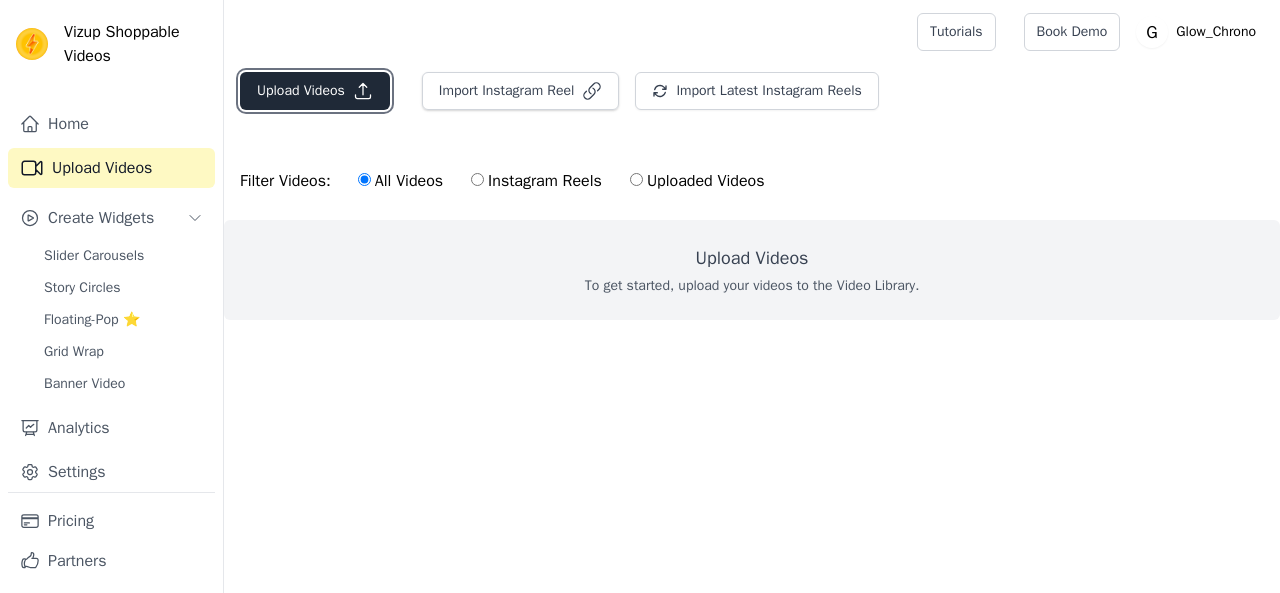 click on "Upload Videos" at bounding box center [315, 91] 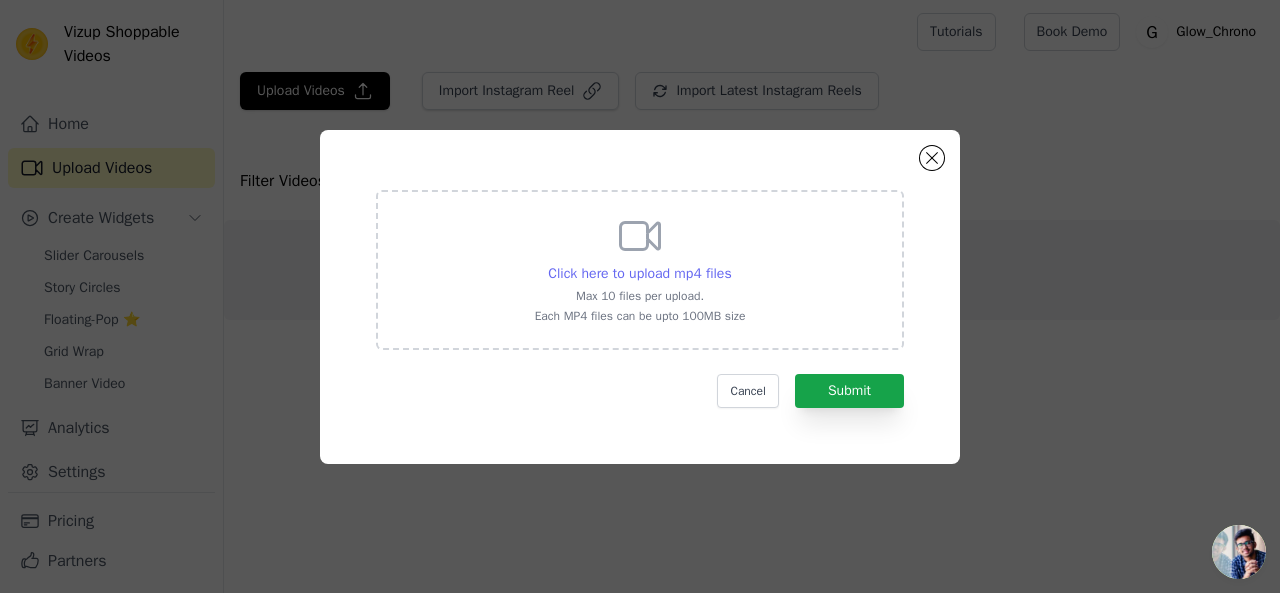 click on "Click here to upload mp4 files" at bounding box center [639, 273] 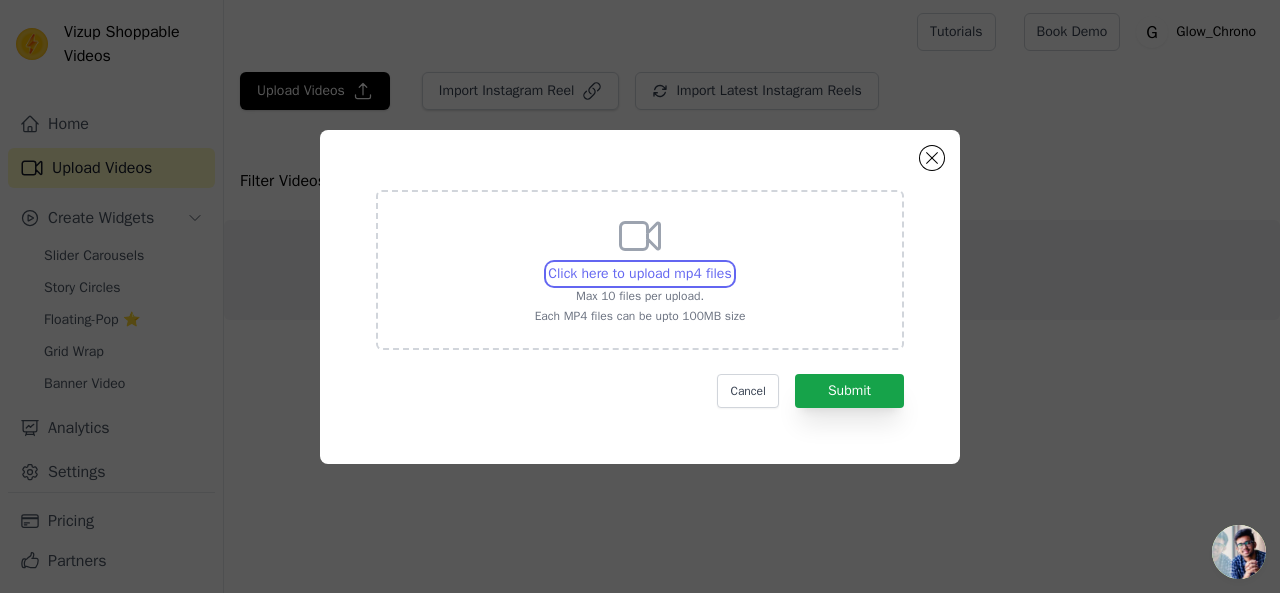 click on "Click here to upload mp4 files     Max 10 files per upload.   Each MP4 files can be upto 100MB size" at bounding box center (731, 263) 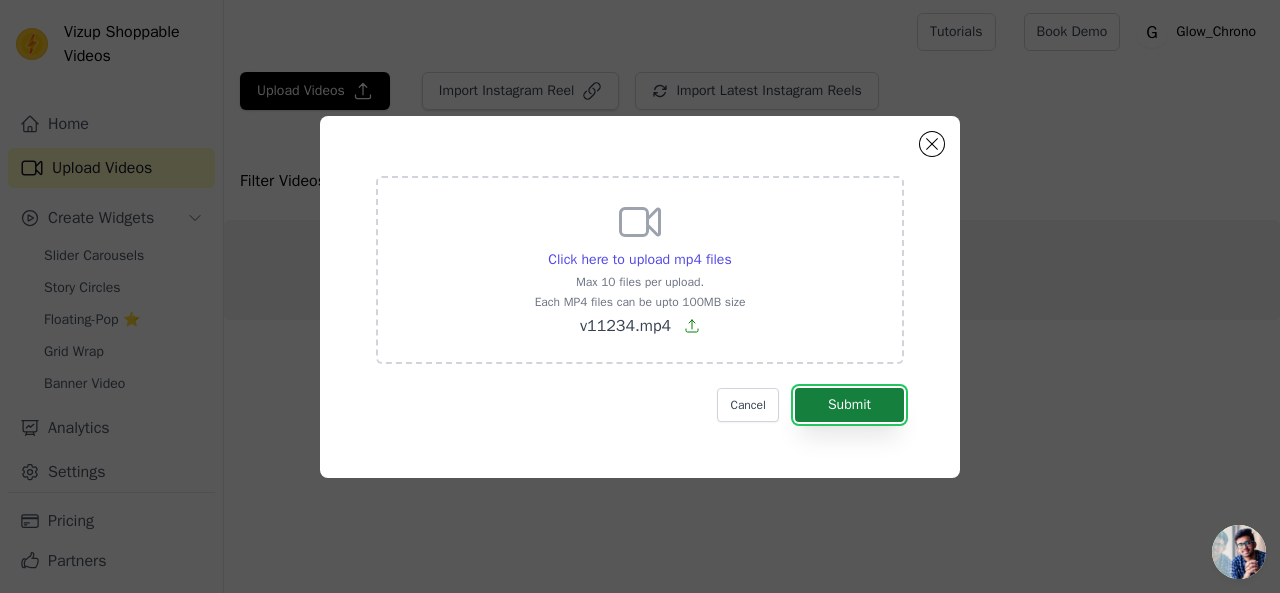 click on "Submit" at bounding box center [849, 405] 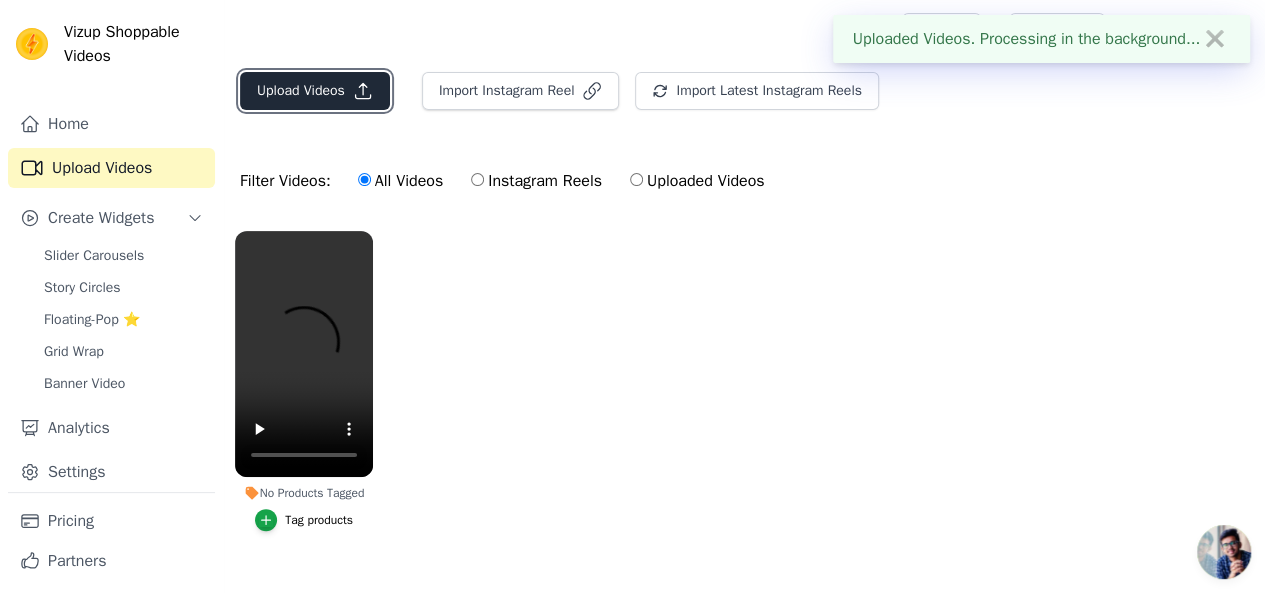 click on "Upload Videos" at bounding box center (315, 91) 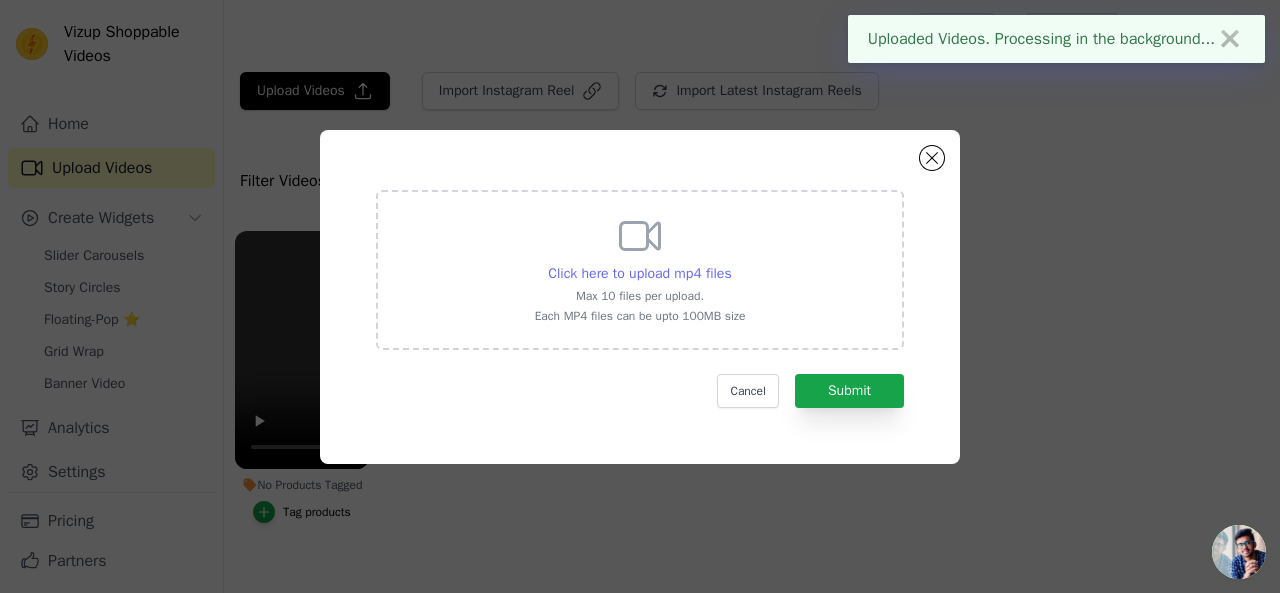 click on "Click here to upload mp4 files" at bounding box center [639, 273] 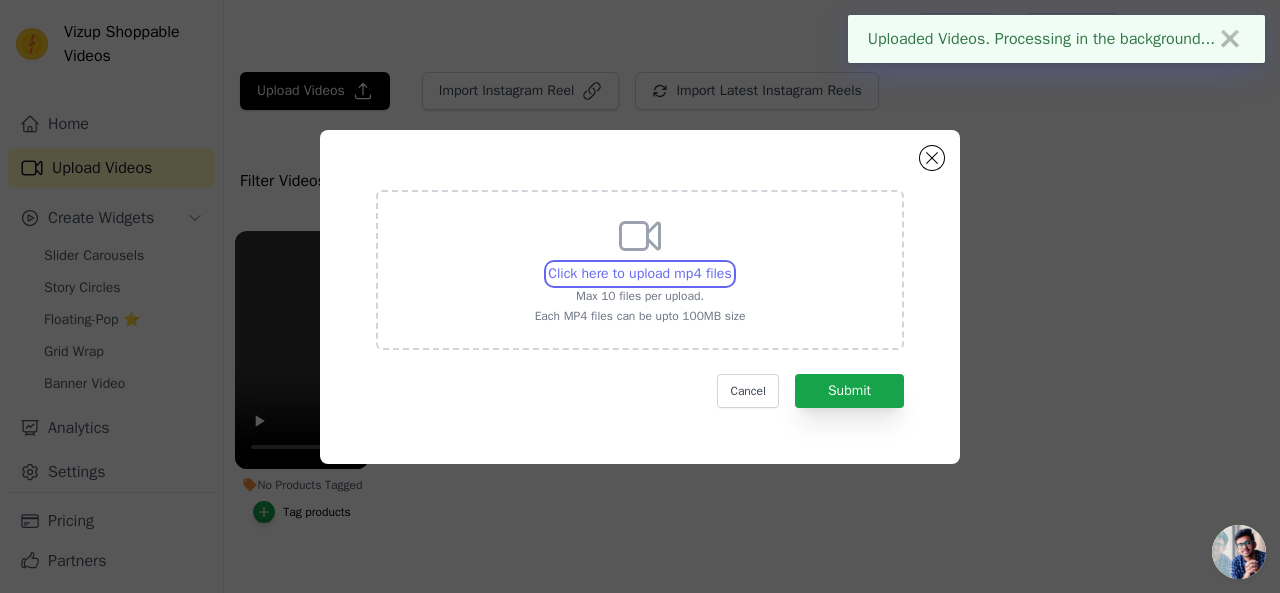 click on "Click here to upload mp4 files     Max 10 files per upload.   Each MP4 files can be upto 100MB size" at bounding box center [731, 263] 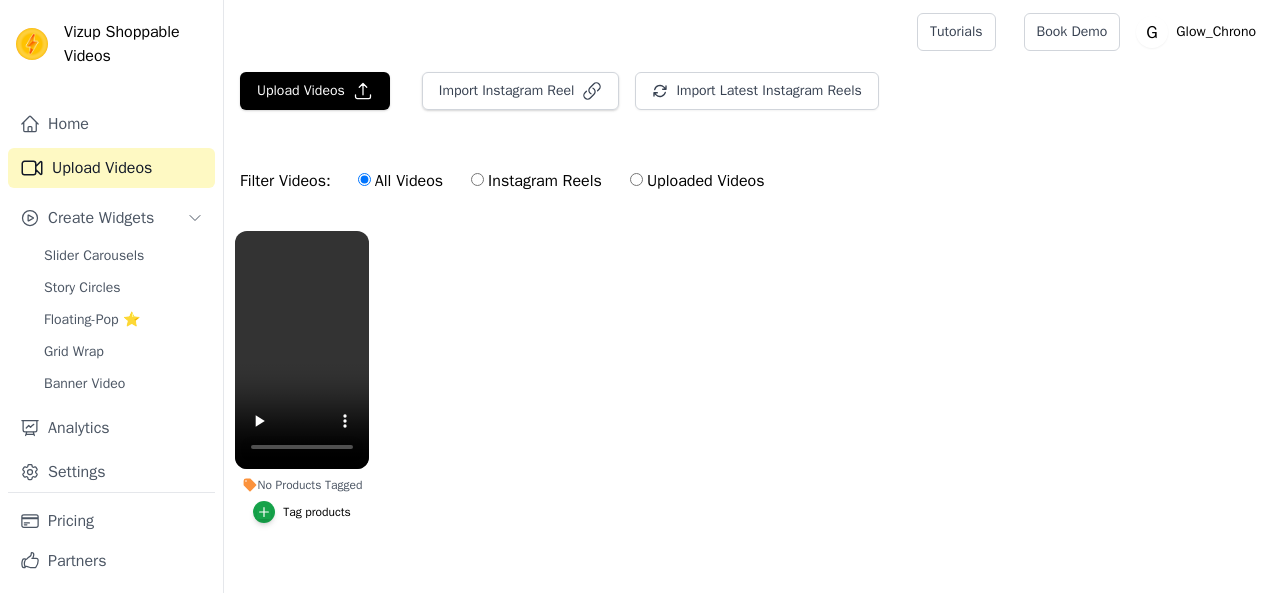 scroll, scrollTop: 0, scrollLeft: 0, axis: both 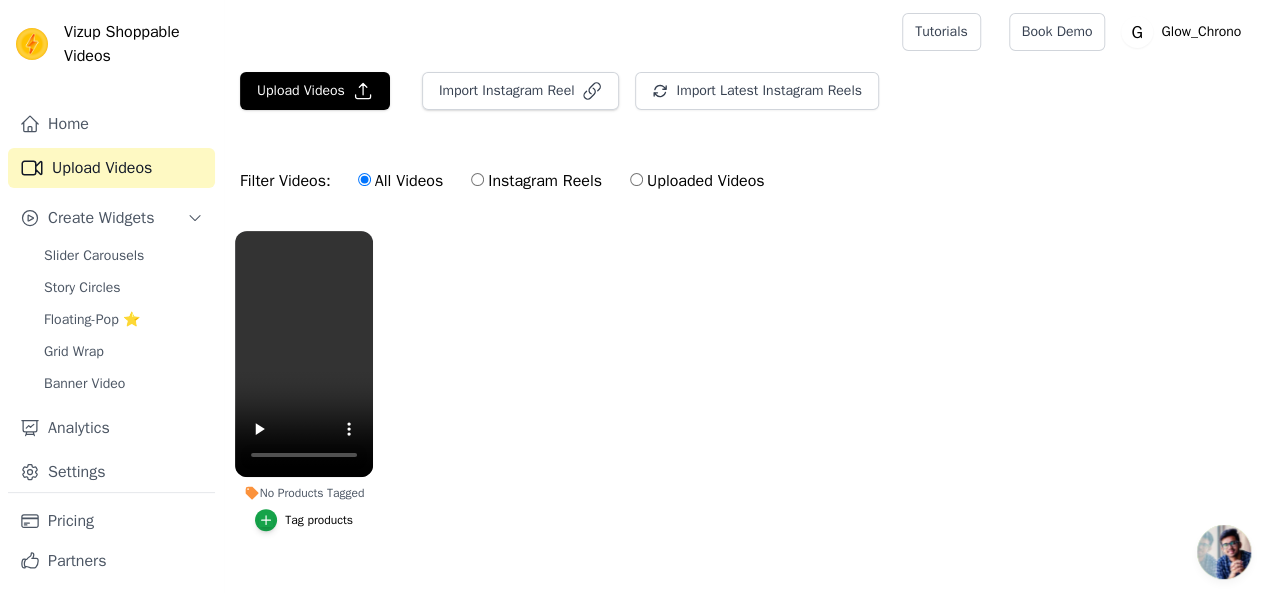 click on "Tag products" at bounding box center [304, 520] 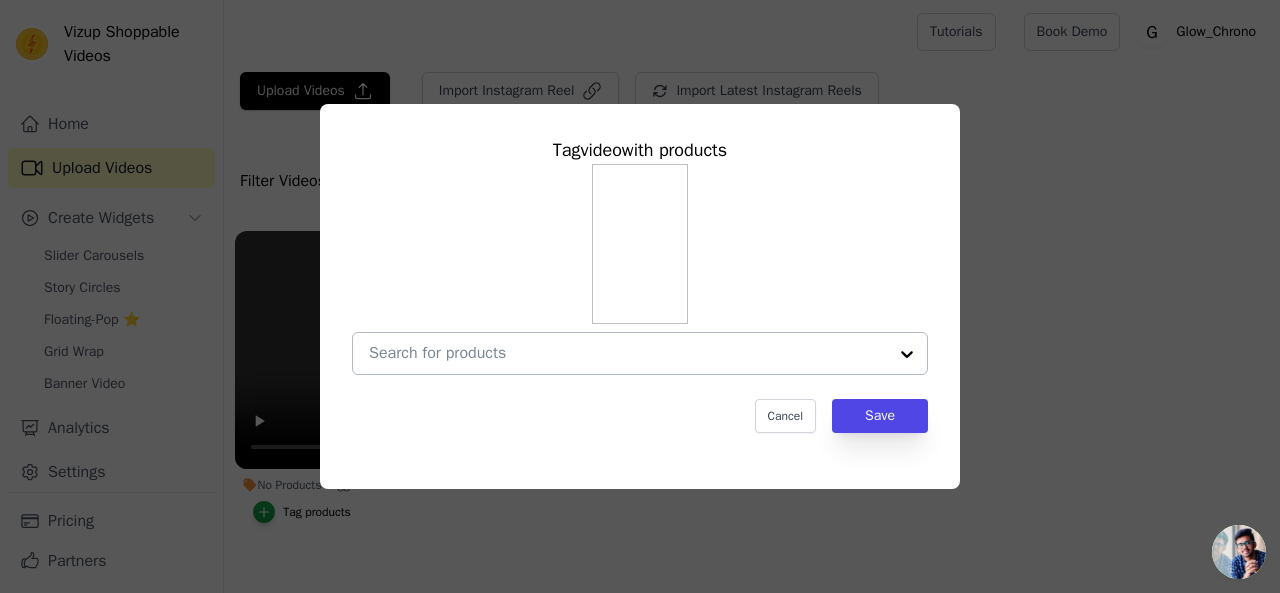 click at bounding box center [628, 353] 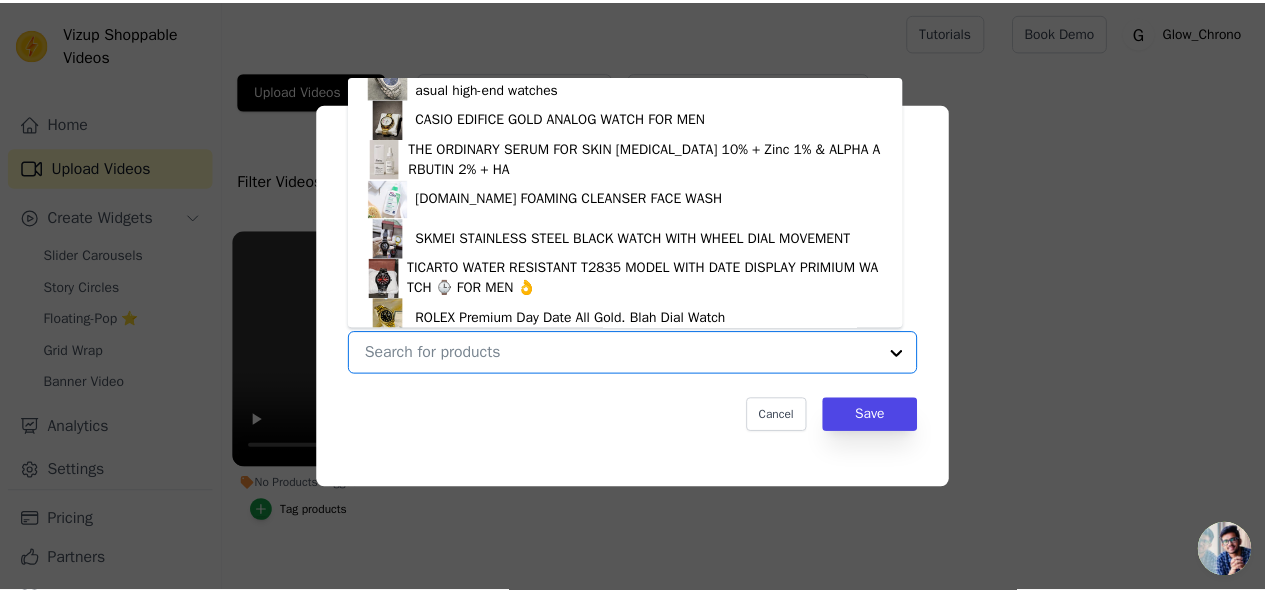 scroll, scrollTop: 0, scrollLeft: 0, axis: both 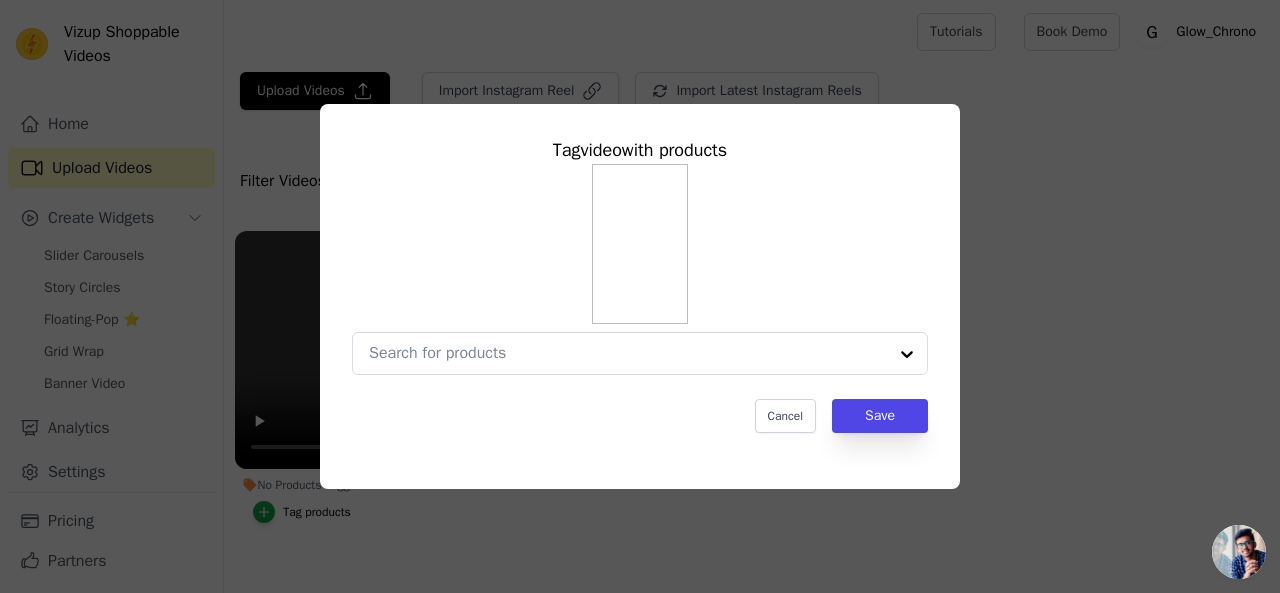 click on "Tag  video  with products                         Cancel   Save" at bounding box center (640, 296) 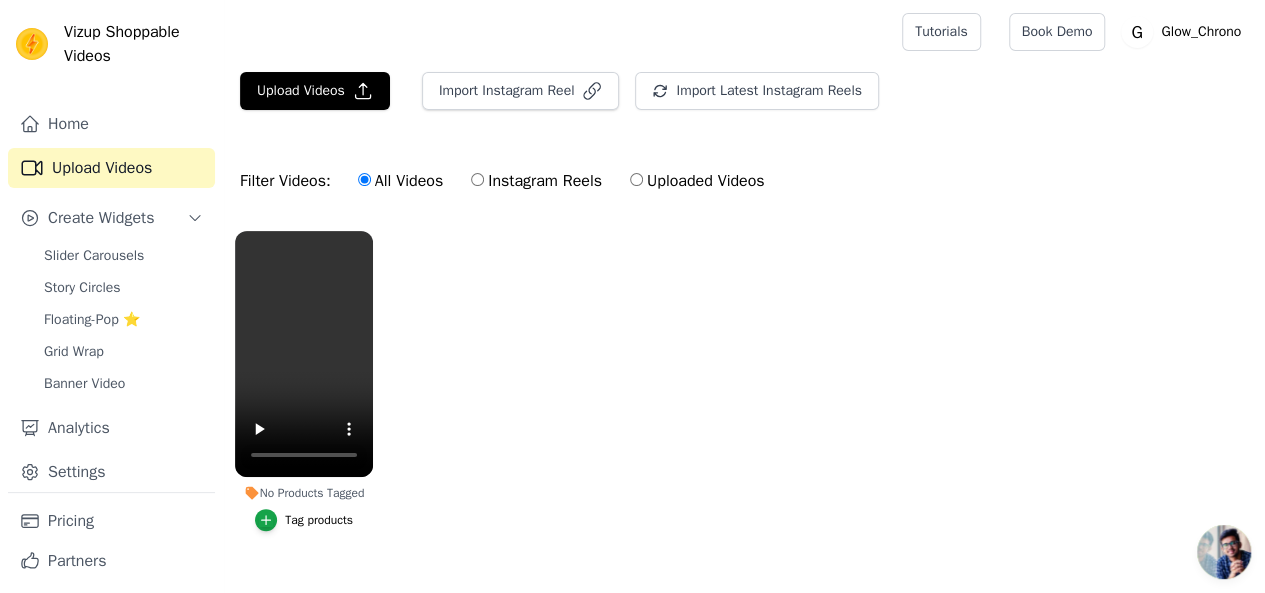 scroll, scrollTop: 33, scrollLeft: 0, axis: vertical 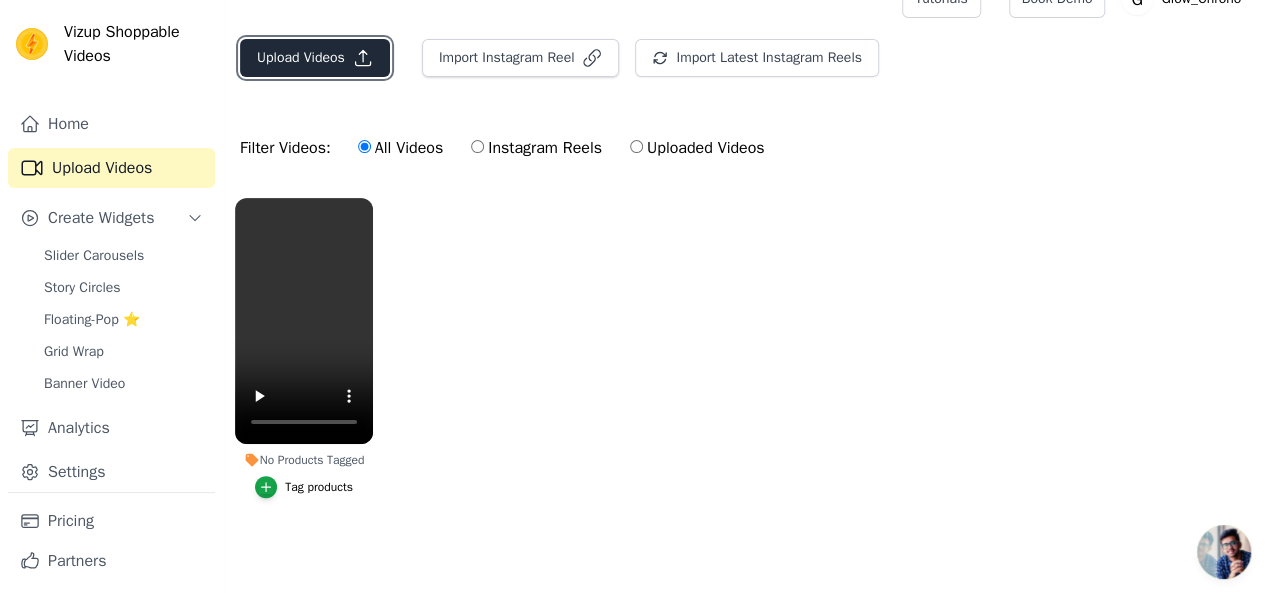 click on "Upload Videos" at bounding box center [315, 58] 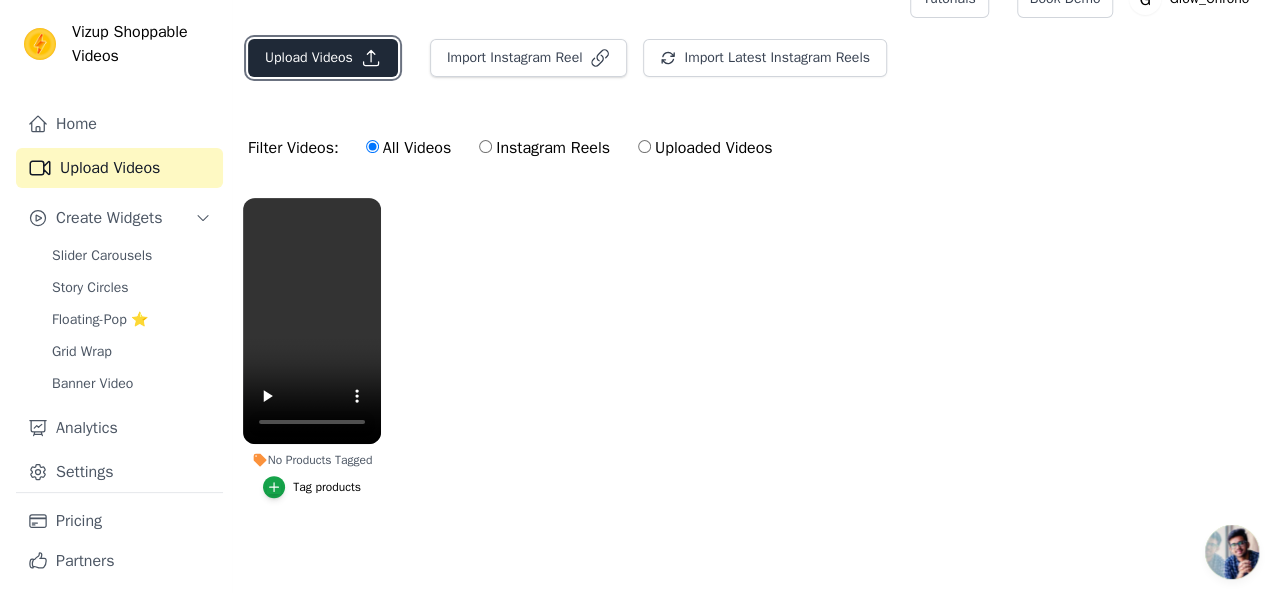 scroll, scrollTop: 0, scrollLeft: 0, axis: both 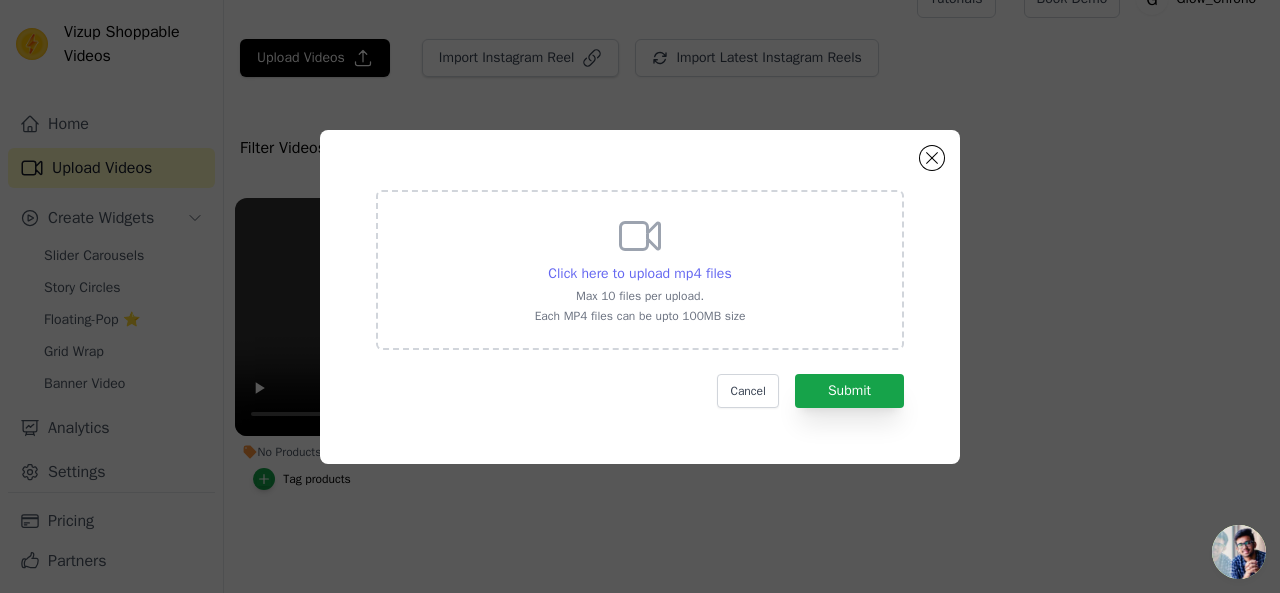 click on "Click here to upload mp4 files" at bounding box center [639, 273] 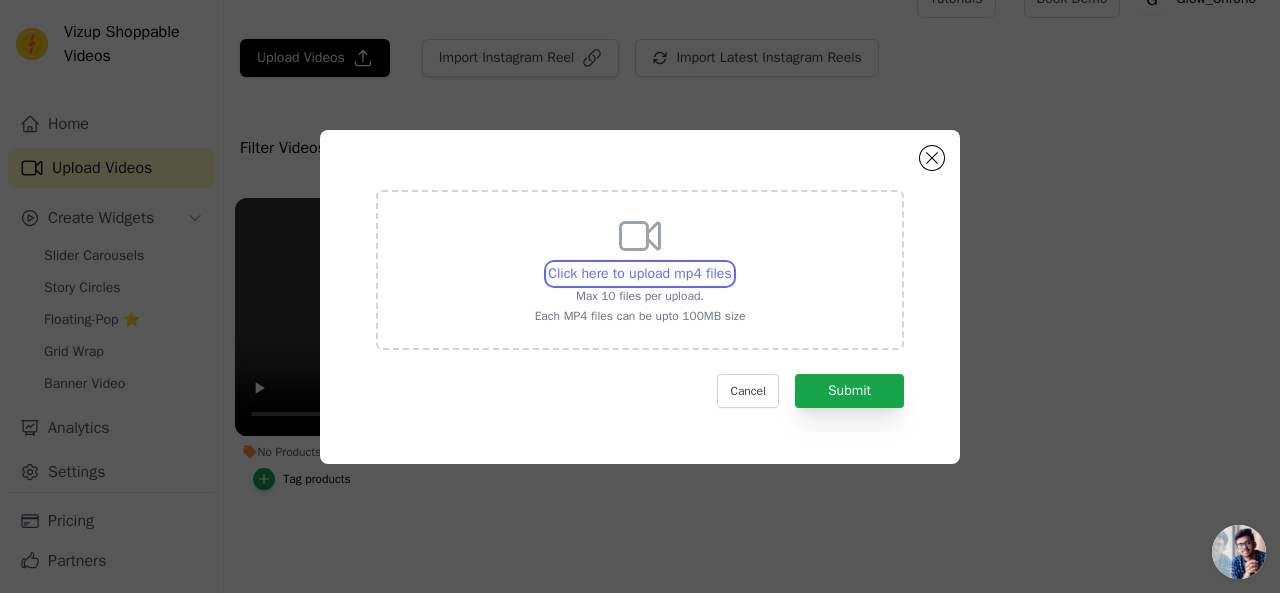 click on "Click here to upload mp4 files     Max 10 files per upload.   Each MP4 files can be upto 100MB size" at bounding box center (731, 263) 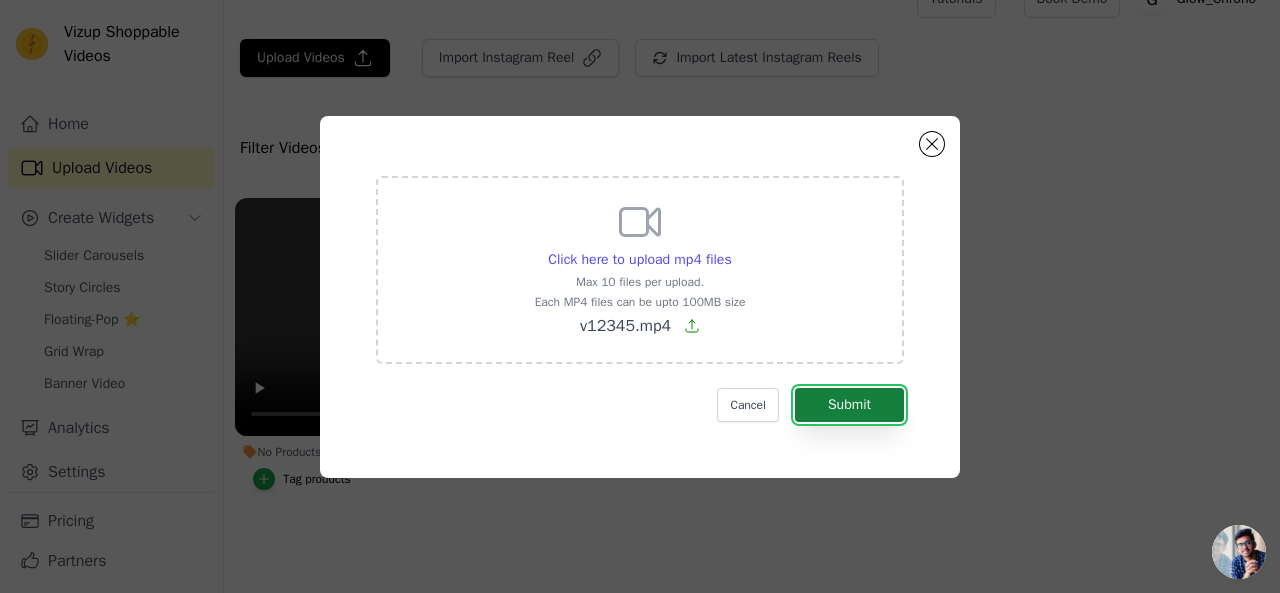 click on "Submit" at bounding box center [849, 405] 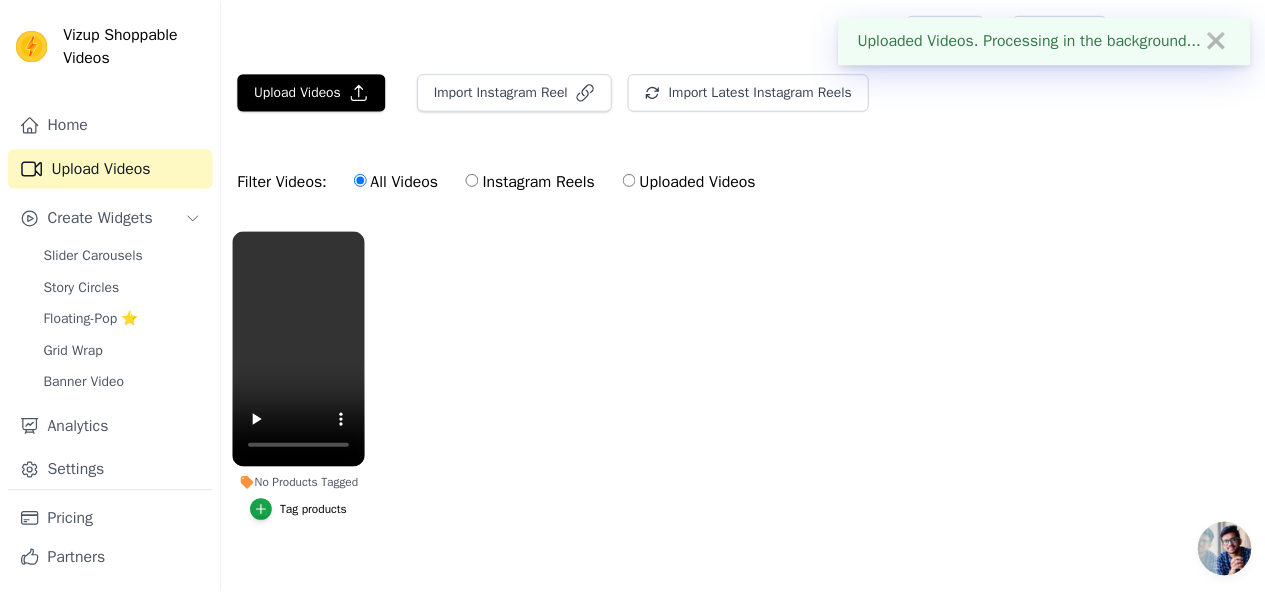 scroll, scrollTop: 33, scrollLeft: 0, axis: vertical 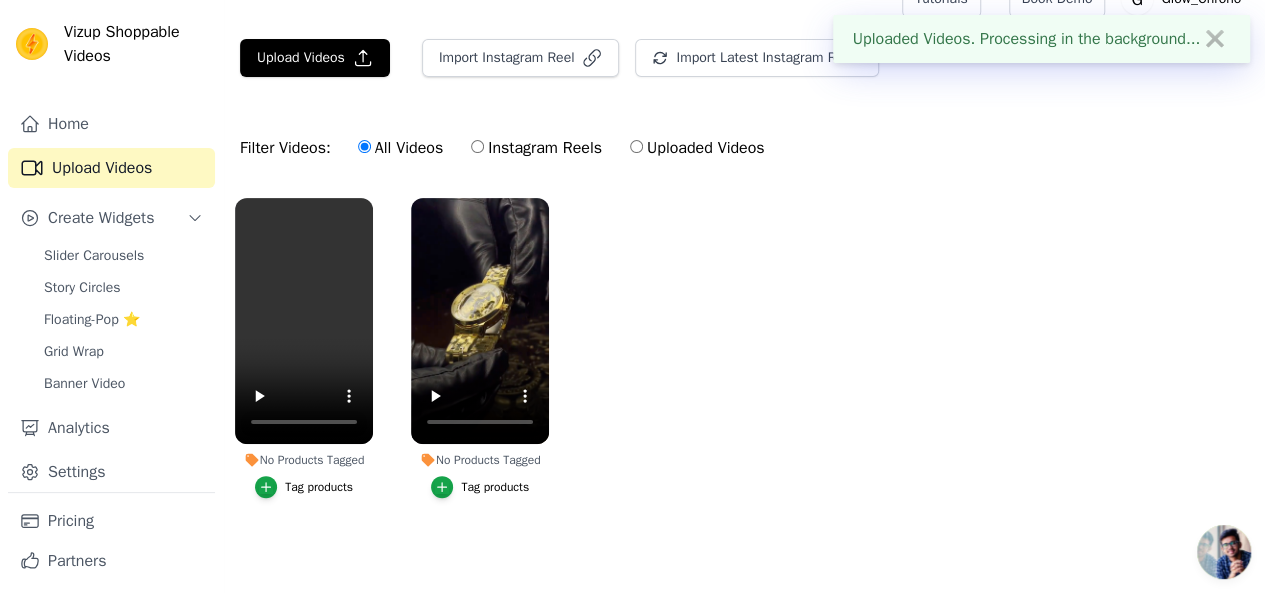 click on "Tag products" at bounding box center (319, 487) 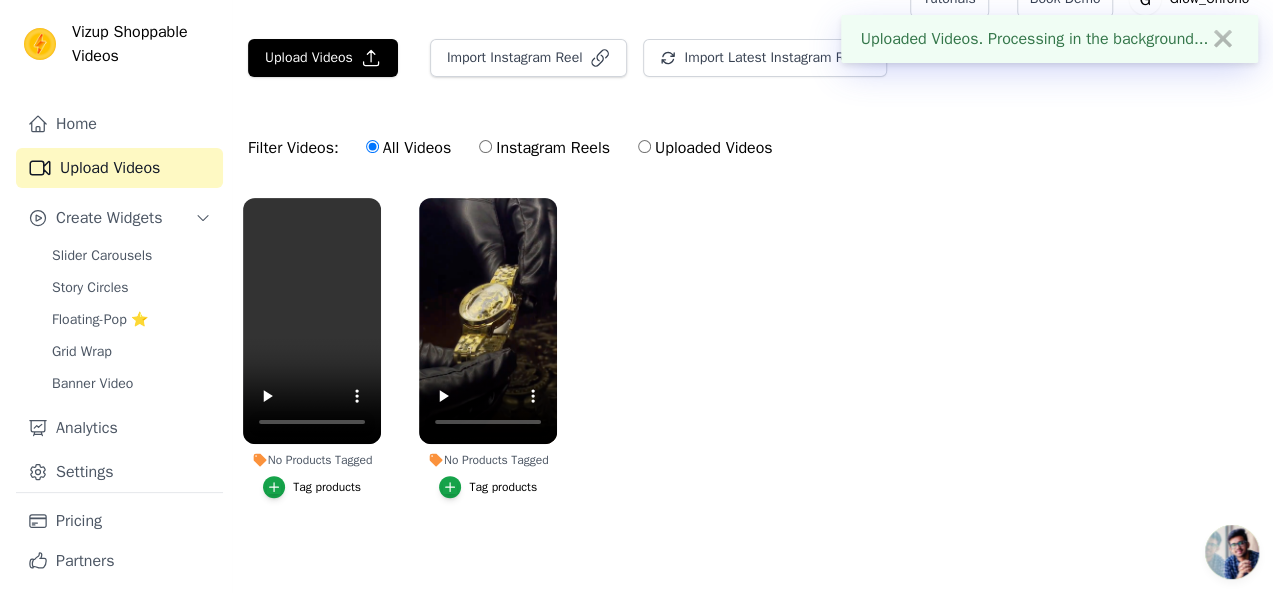 scroll, scrollTop: 0, scrollLeft: 0, axis: both 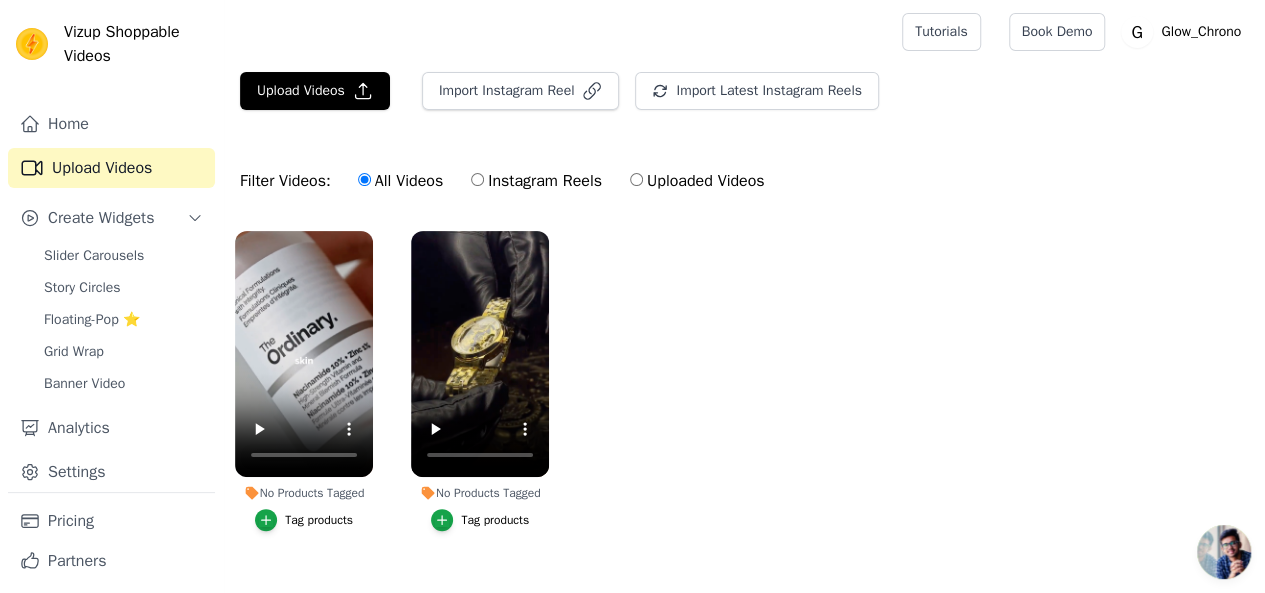 click on "Tag products" at bounding box center (319, 520) 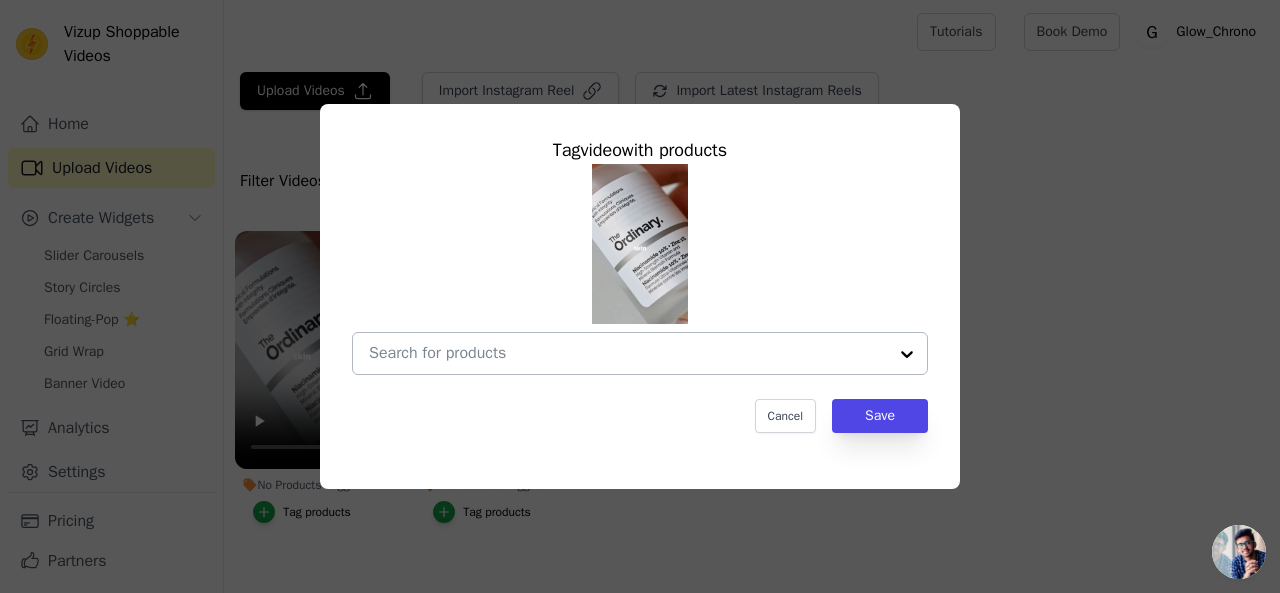 click at bounding box center (628, 353) 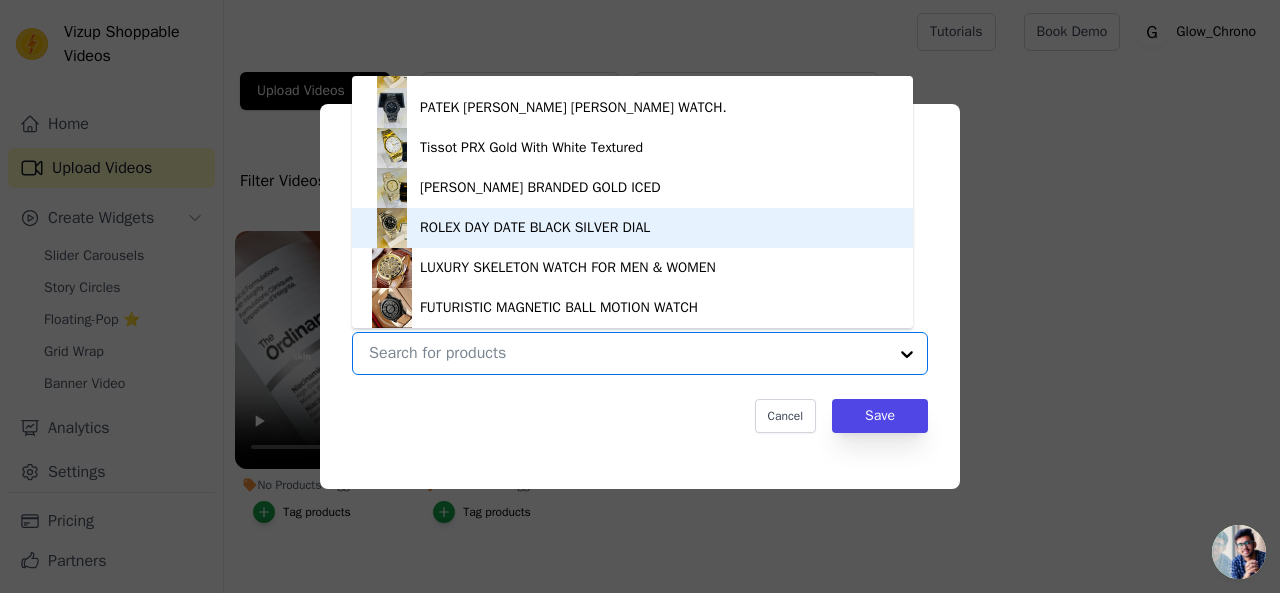 scroll, scrollTop: 0, scrollLeft: 0, axis: both 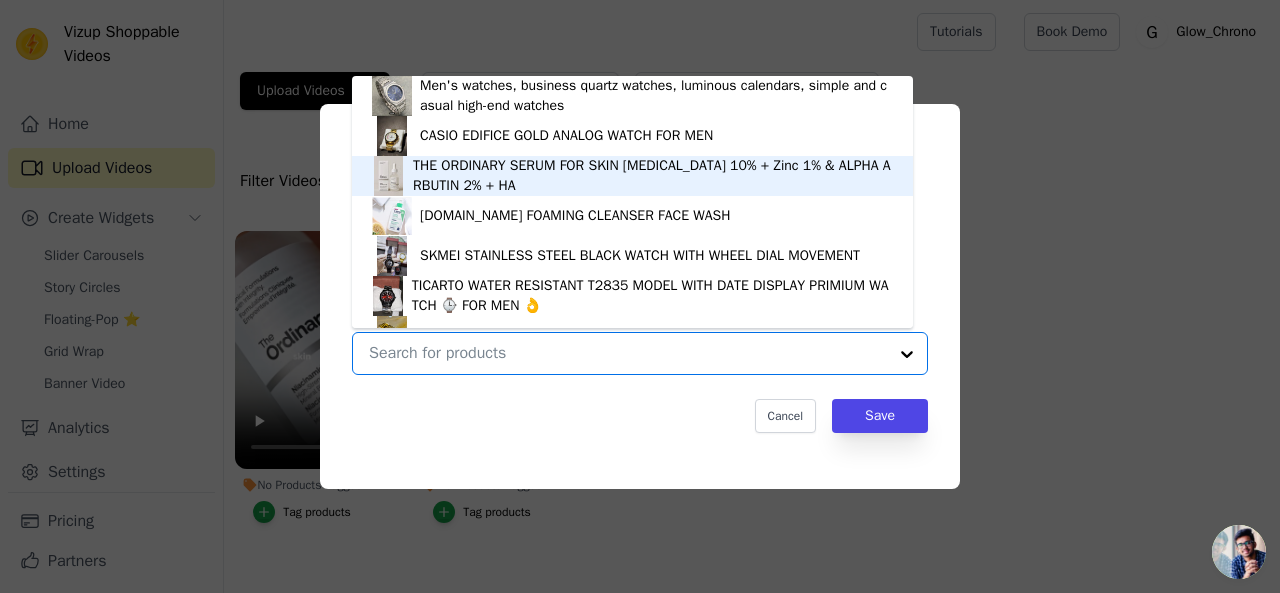 click on "THE ORDINARY SERUM FOR SKIN [MEDICAL_DATA] 10% + Zinc 1% & ALPHA ARBUTIN 2% + HA" at bounding box center [653, 176] 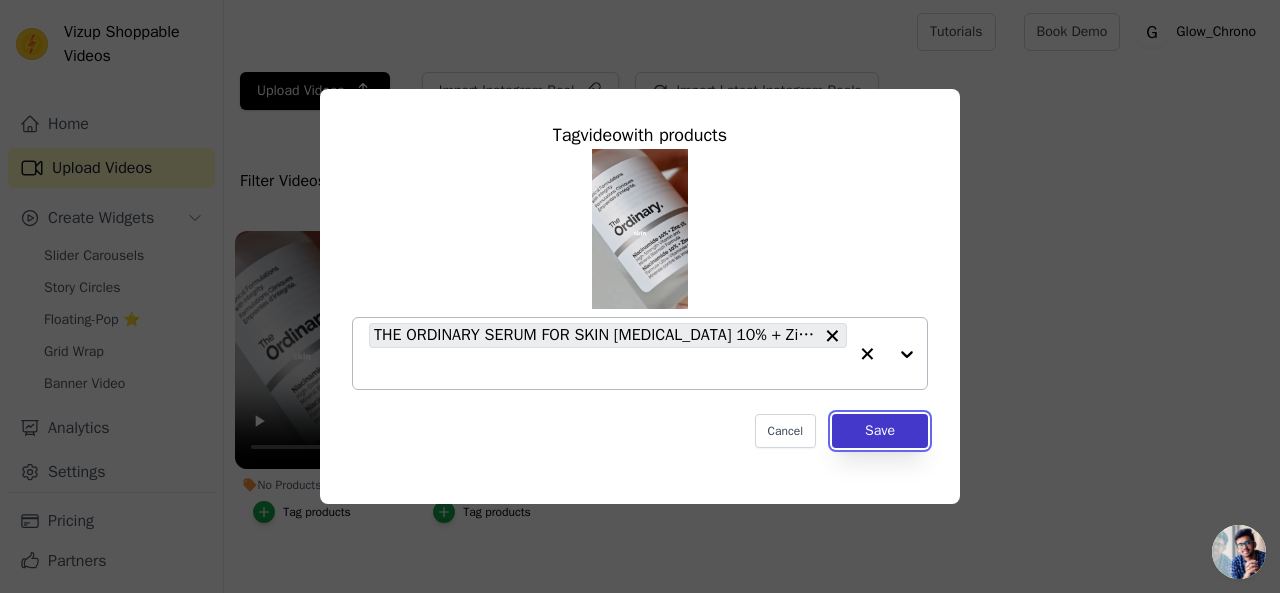 click on "Save" at bounding box center [880, 431] 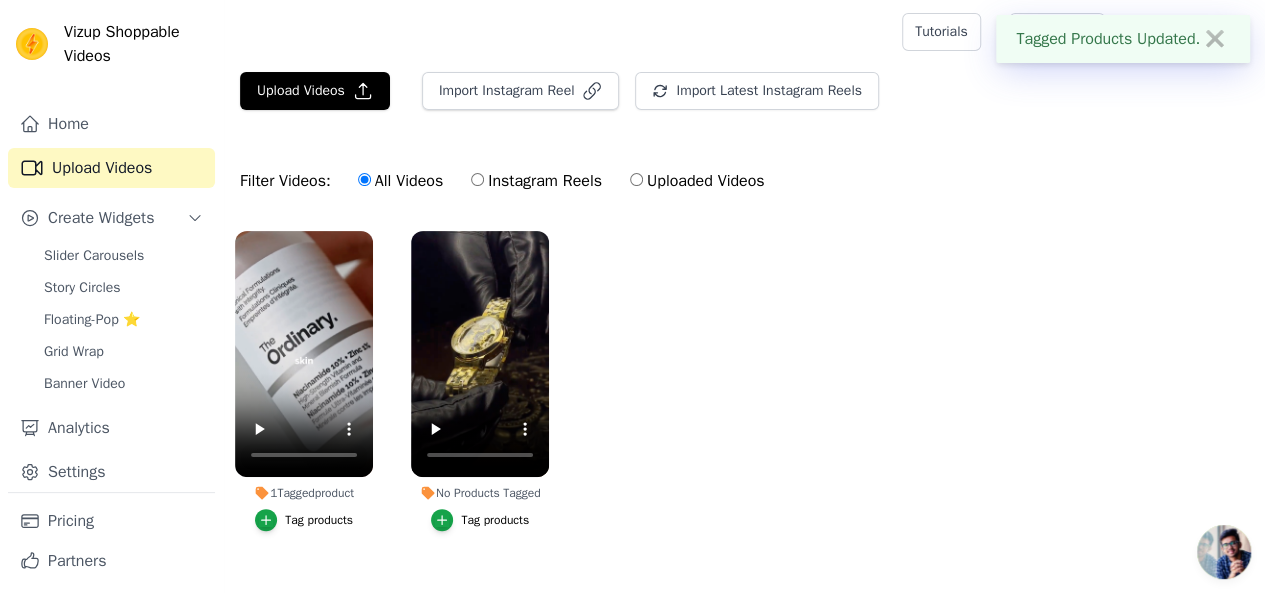 click on "Tag products" at bounding box center (495, 520) 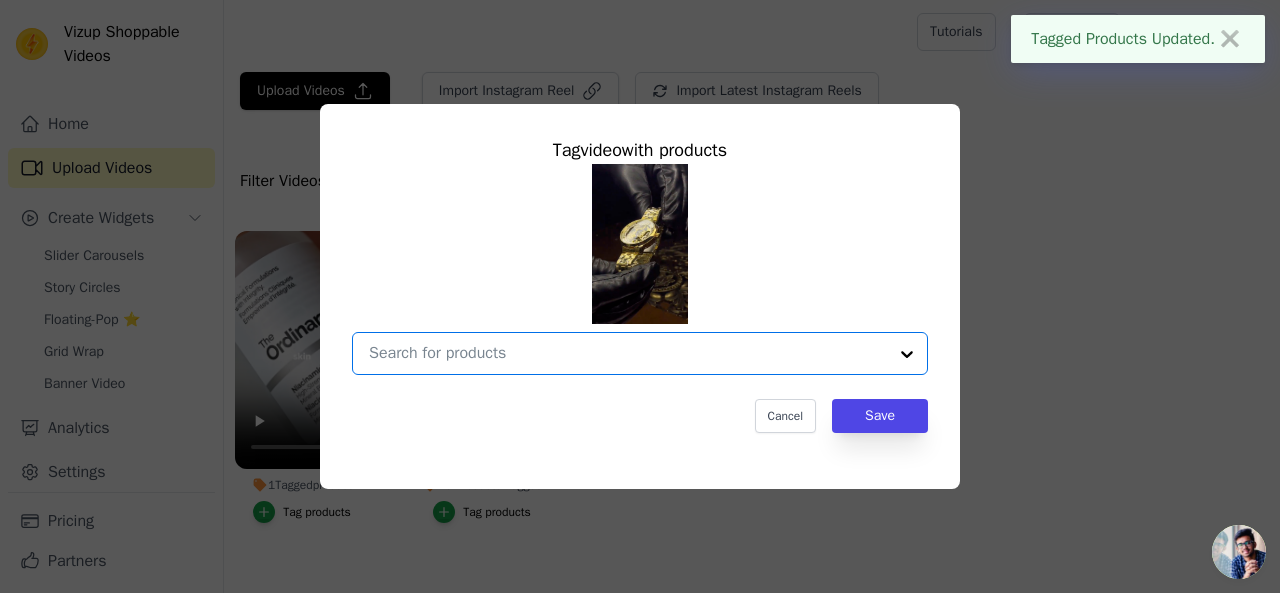 click on "No Products Tagged     Tag  video  with products       Option undefined, selected.   Select is focused, type to refine list, press down to open the menu.                   Cancel   Save     Tag products" at bounding box center (628, 353) 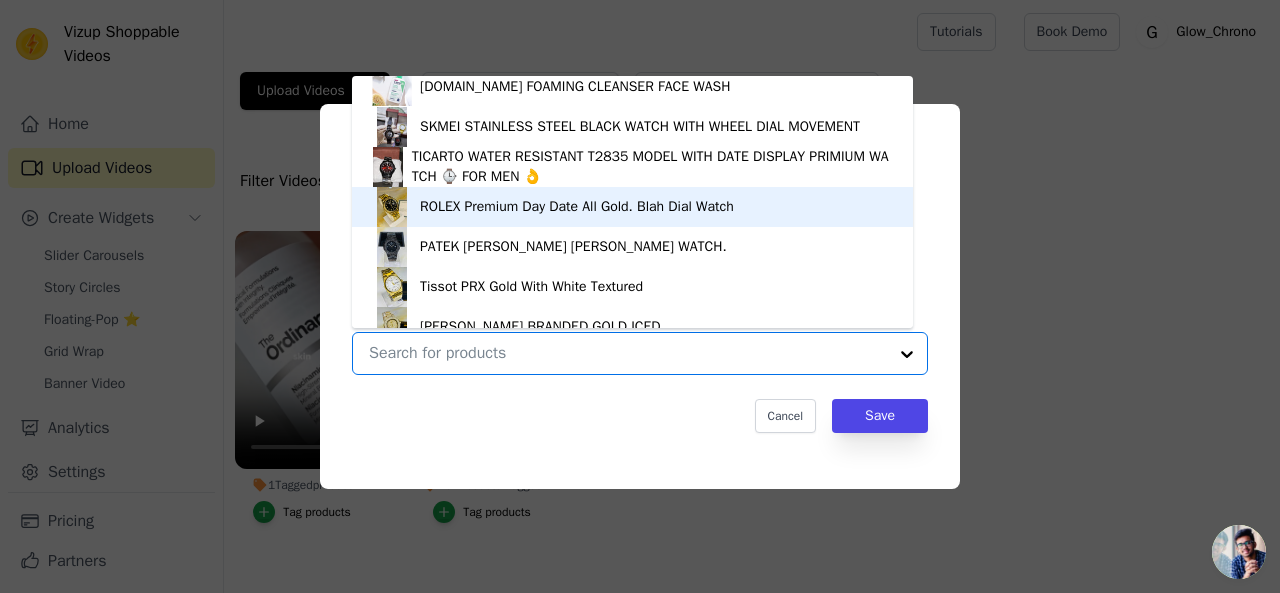 scroll, scrollTop: 148, scrollLeft: 0, axis: vertical 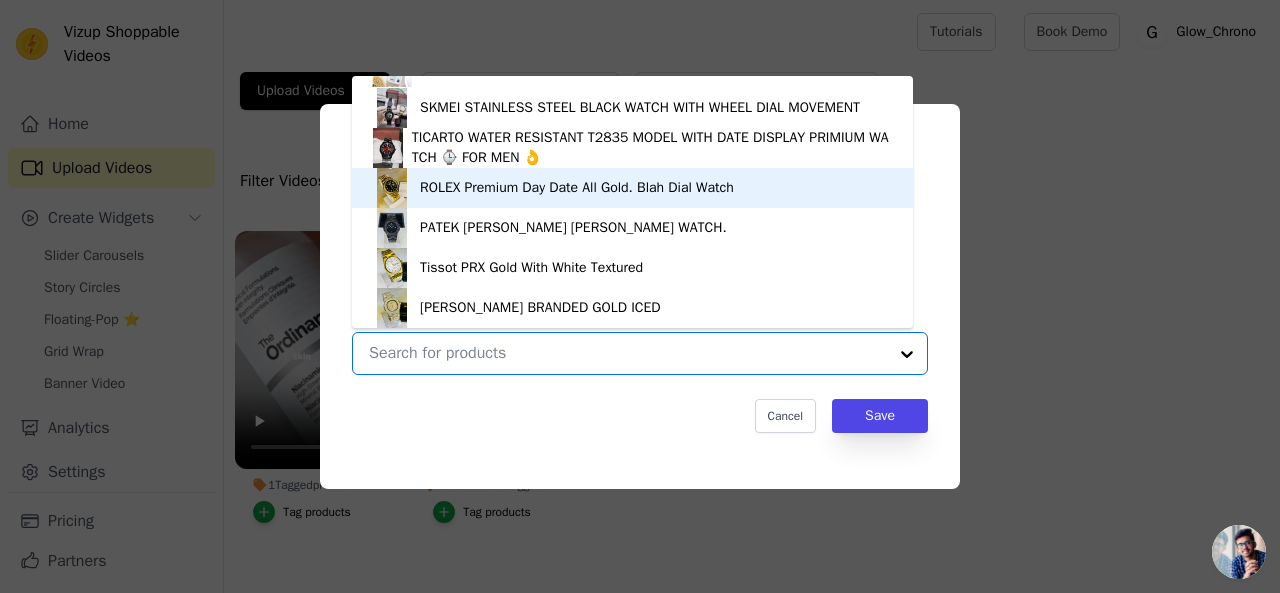 click on "ROLEX Premium Day Date All Gold. Blah Dial Watch" at bounding box center (632, 188) 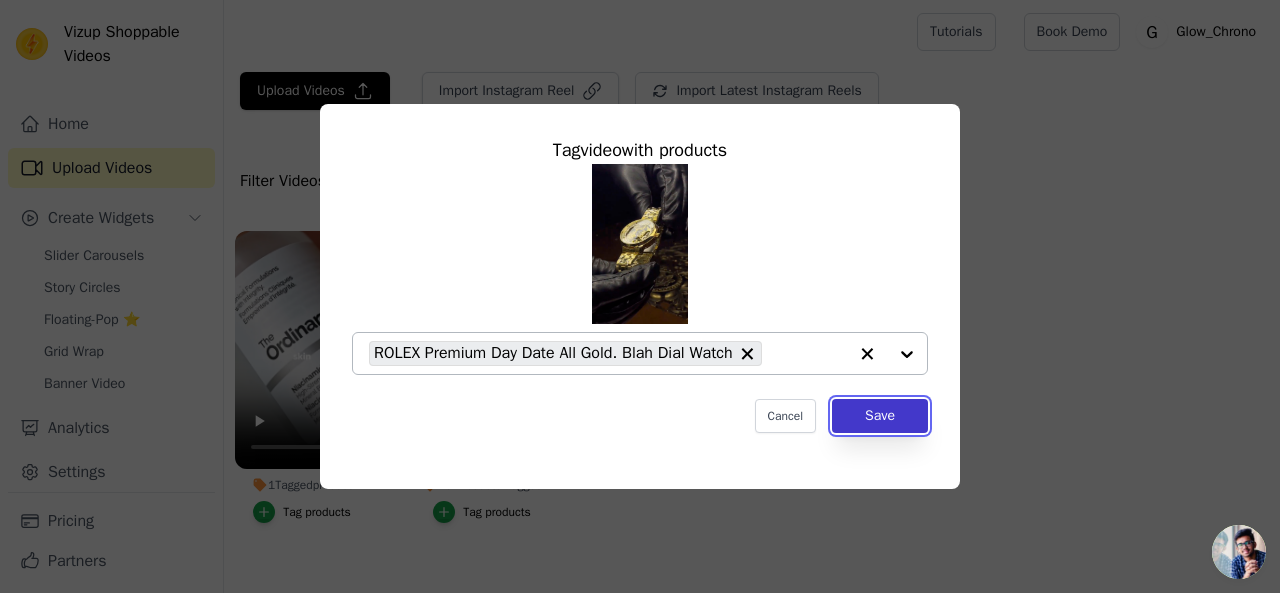 click on "Save" at bounding box center (880, 416) 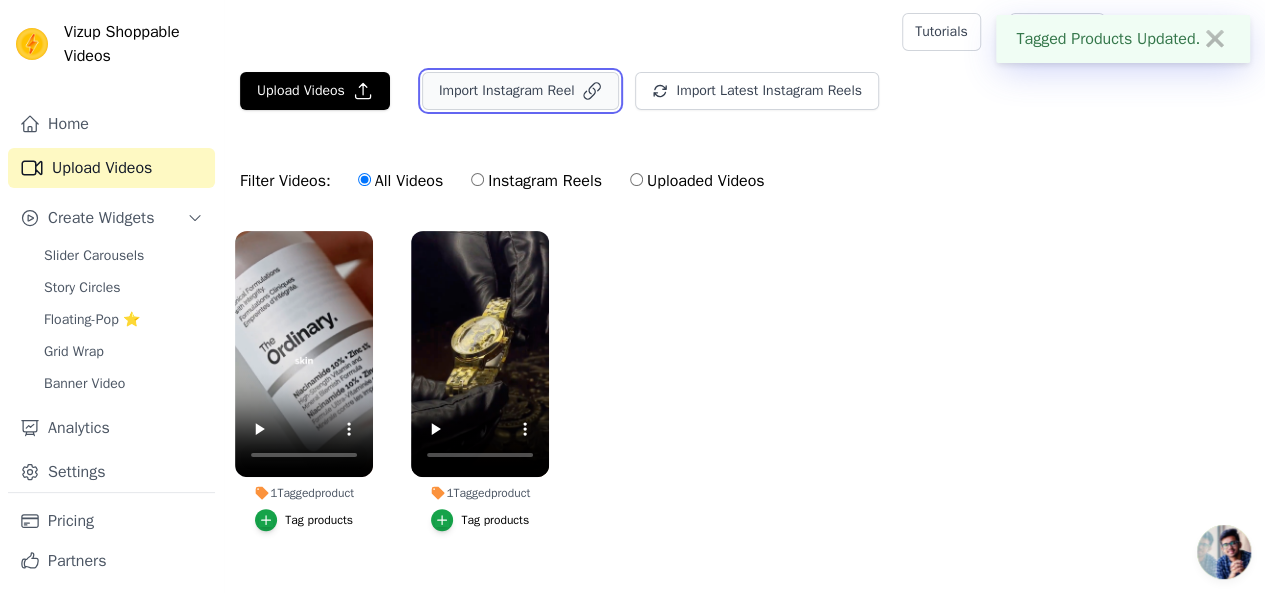 click on "Import Instagram Reel" at bounding box center (521, 91) 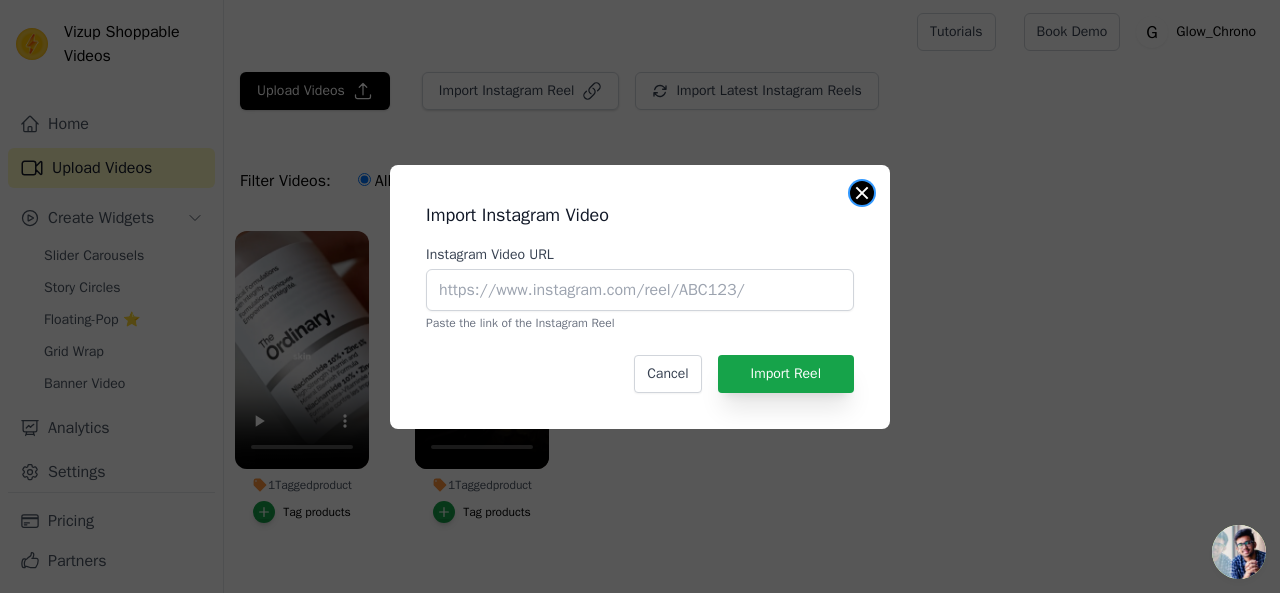 click at bounding box center (862, 193) 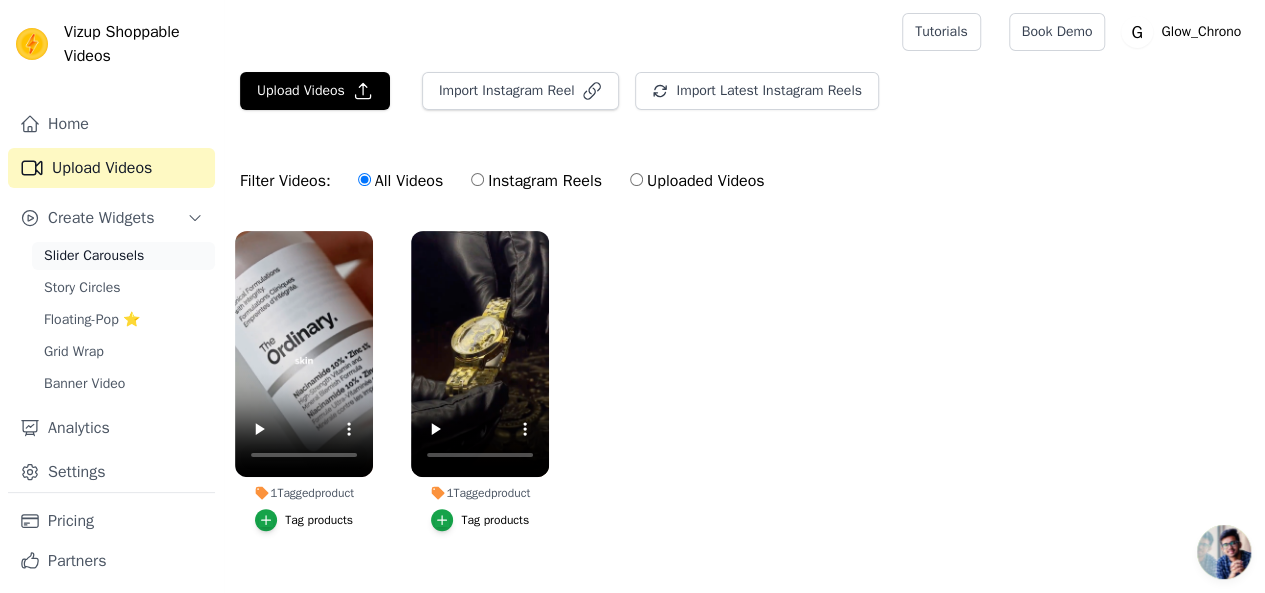 click on "Slider Carousels" at bounding box center [94, 256] 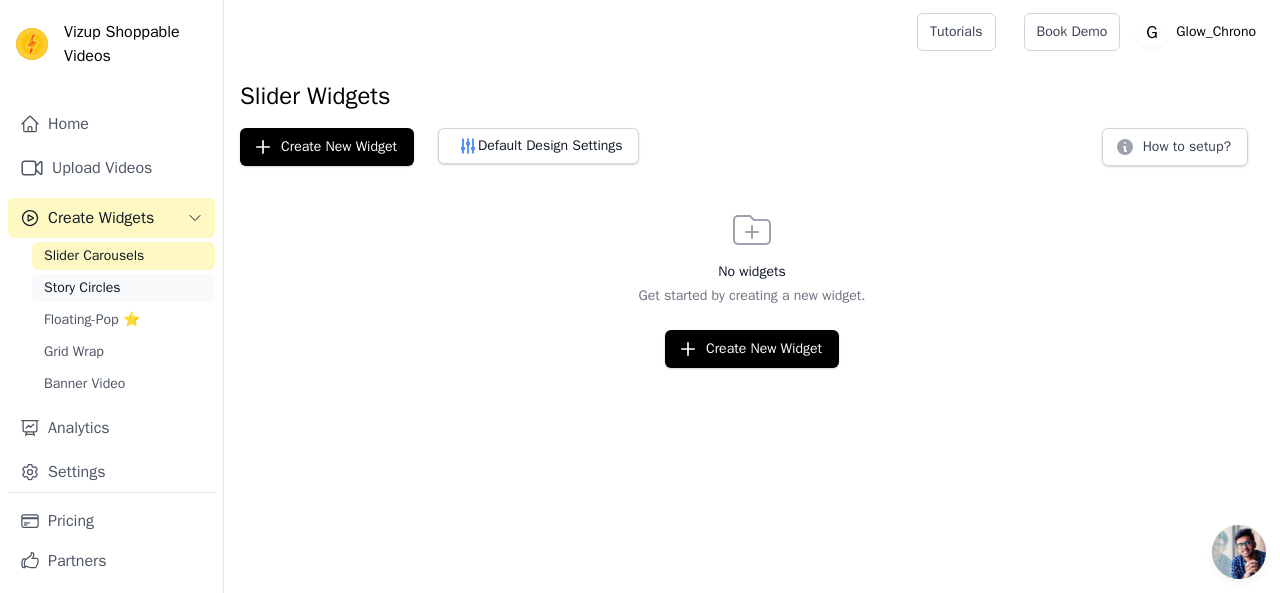 click on "Story Circles" at bounding box center [82, 288] 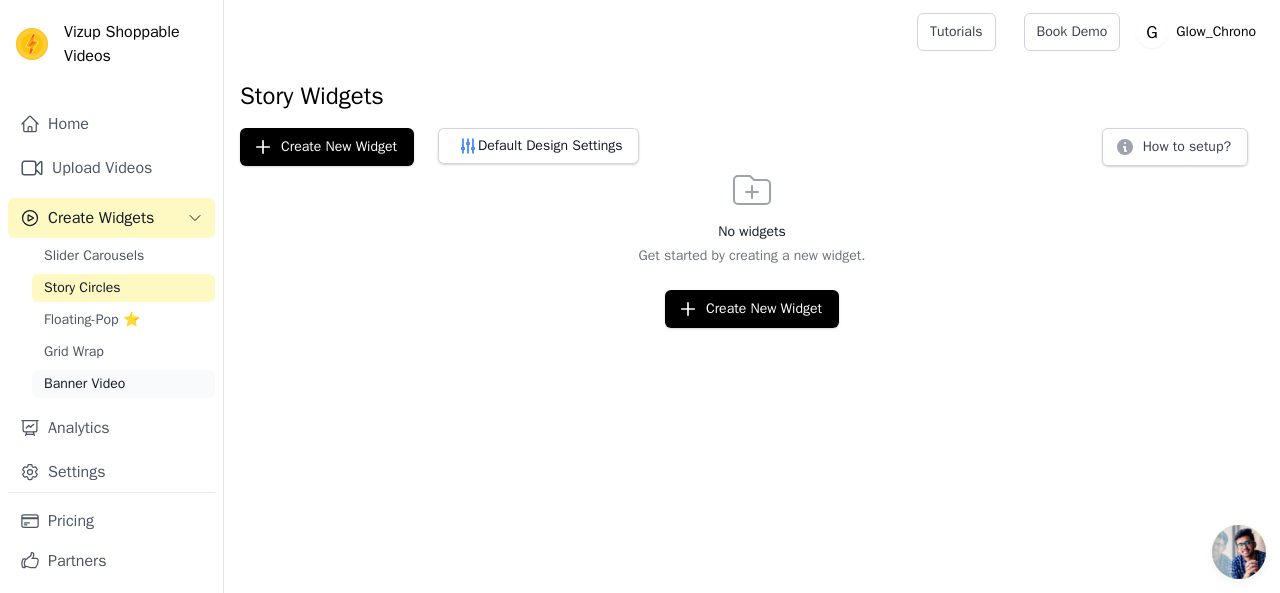 click on "Banner Video" at bounding box center [123, 384] 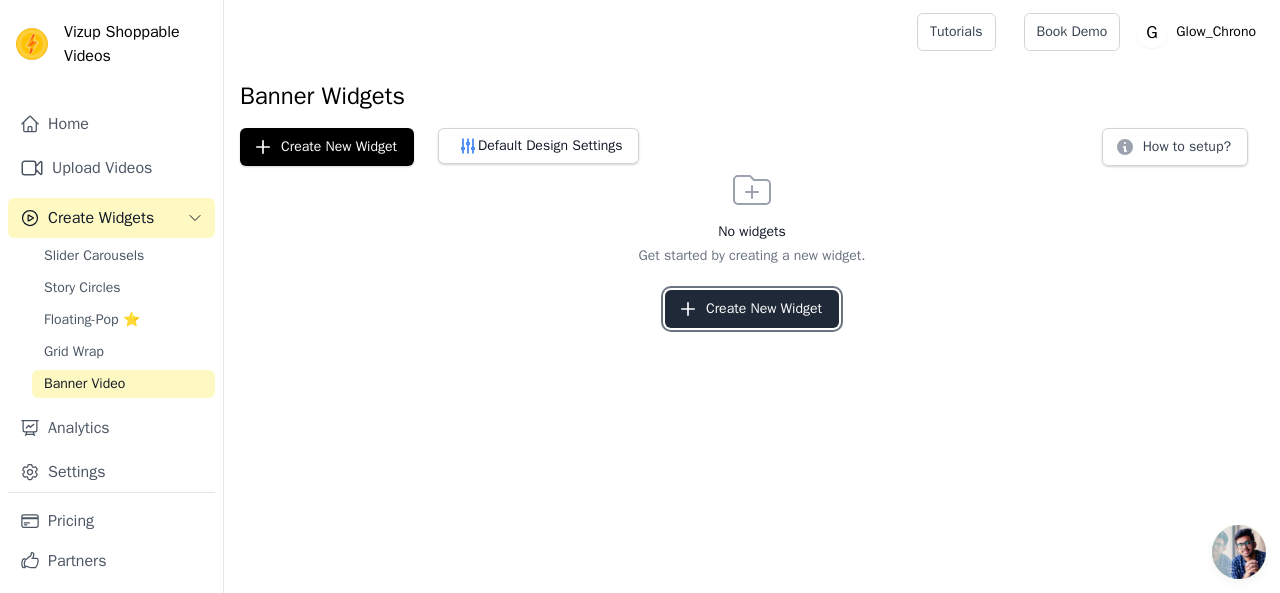 click on "Create New Widget" at bounding box center (752, 309) 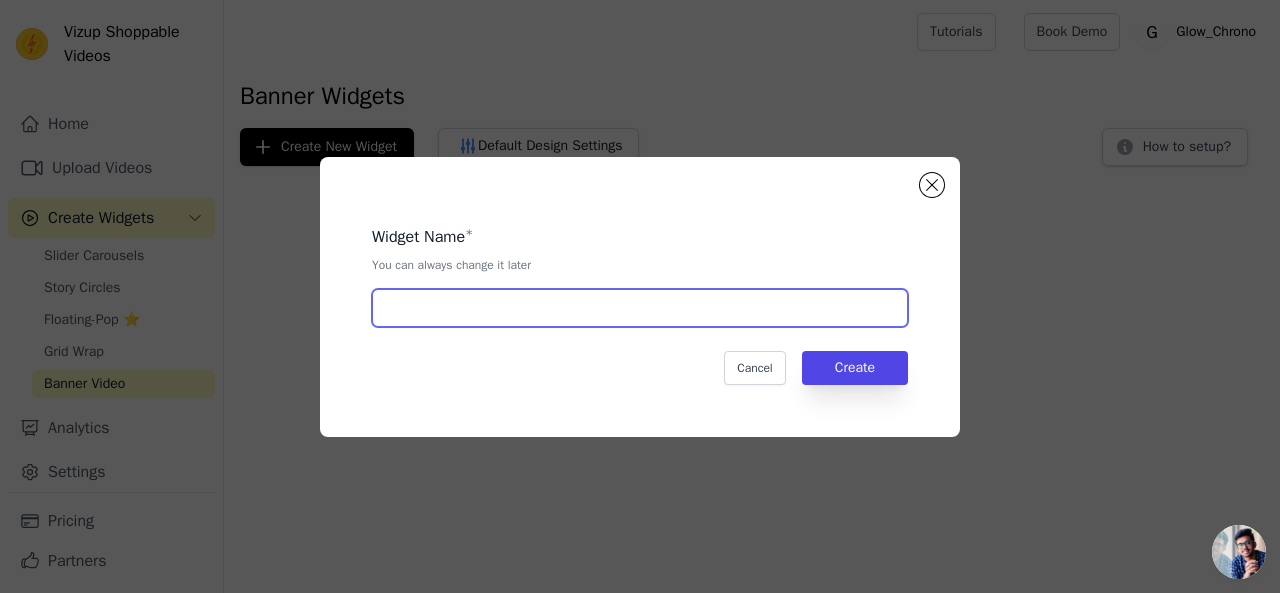click at bounding box center [640, 308] 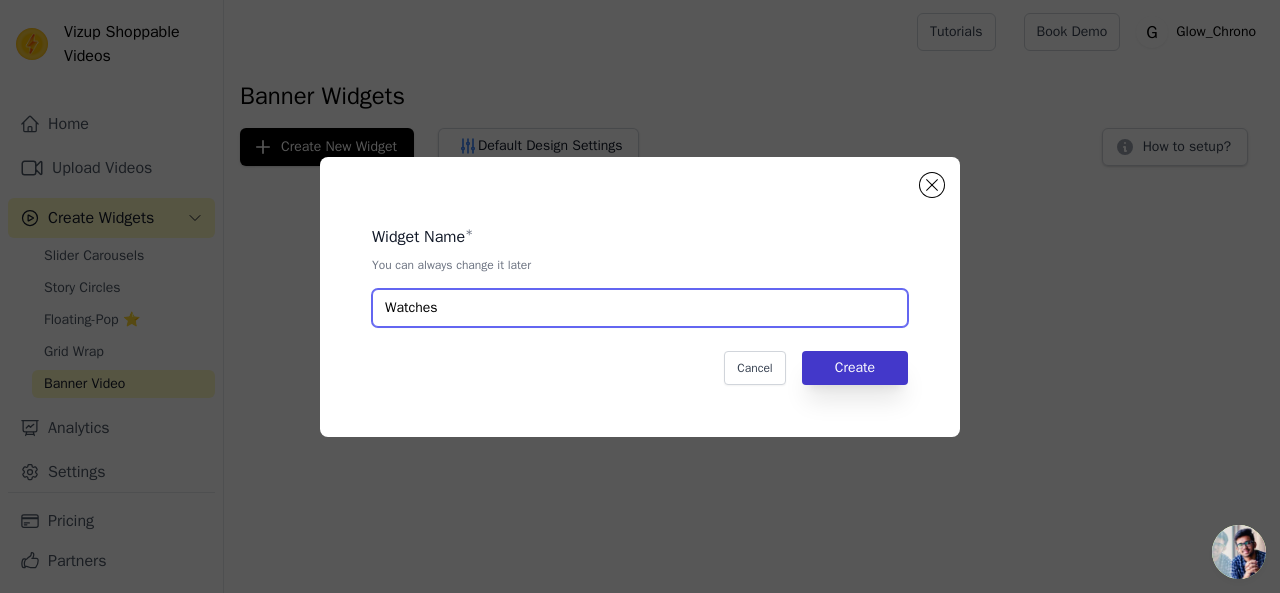 type on "Watches" 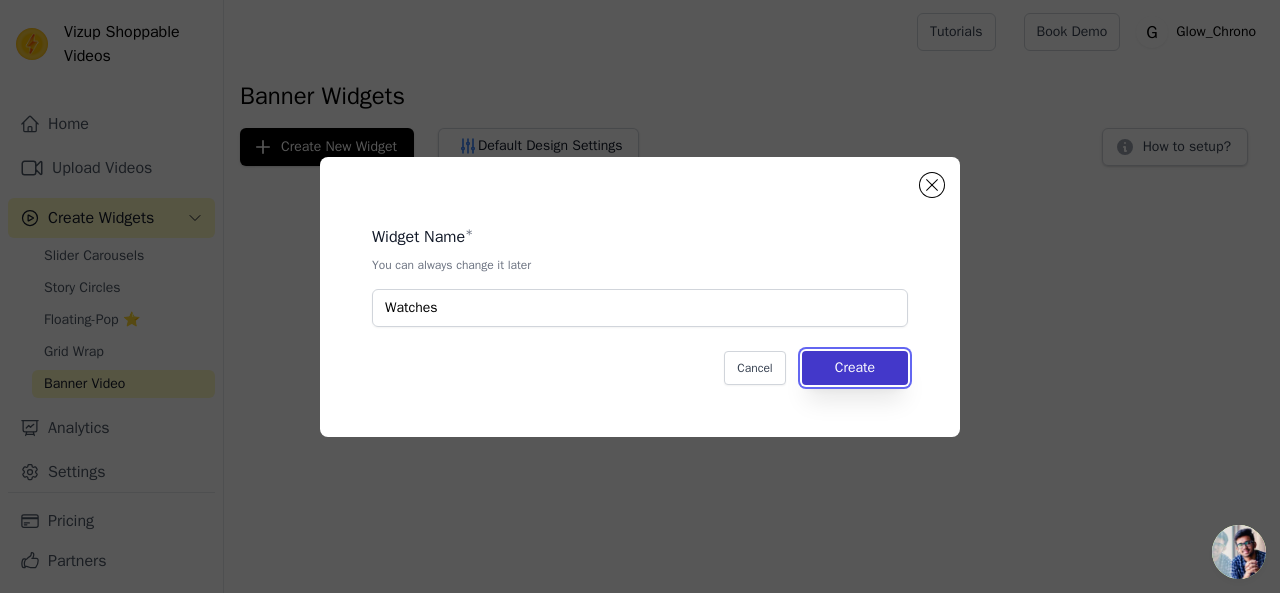 click on "Create" at bounding box center [855, 368] 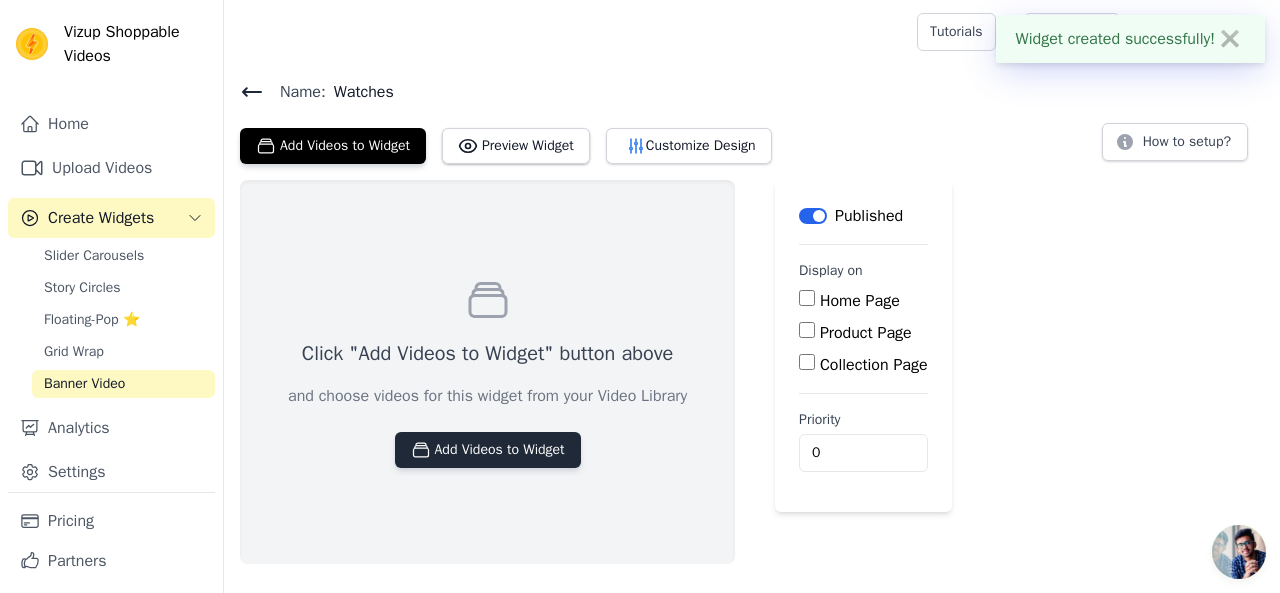 click on "Add Videos to Widget" at bounding box center [488, 450] 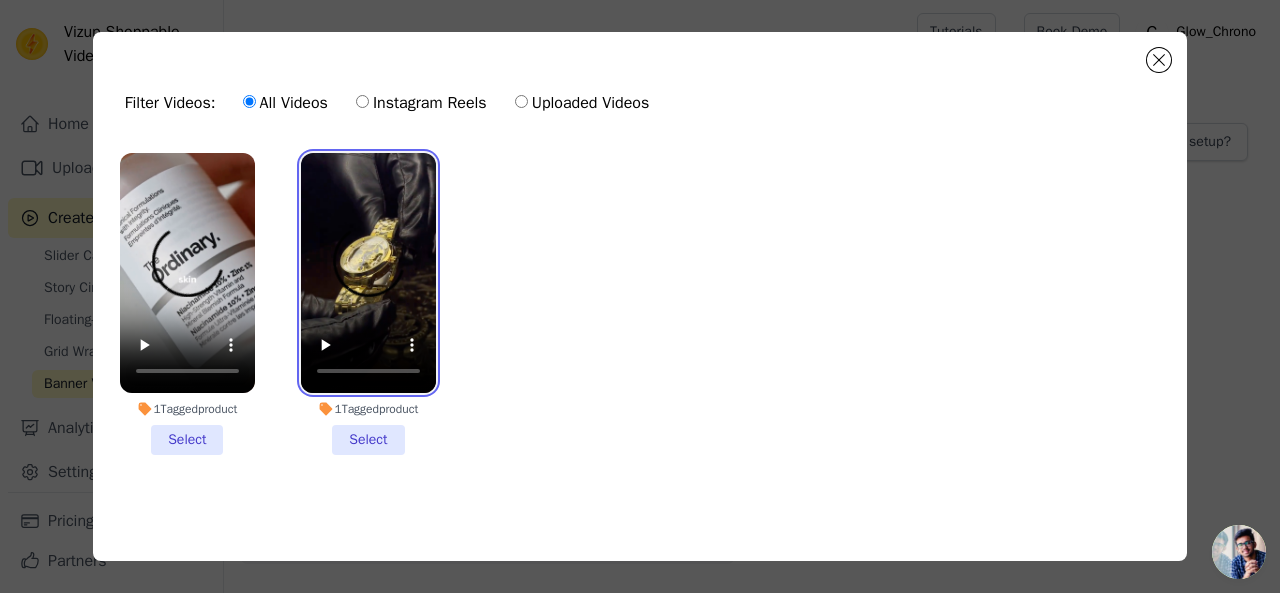 drag, startPoint x: 350, startPoint y: 289, endPoint x: 368, endPoint y: 449, distance: 161.00932 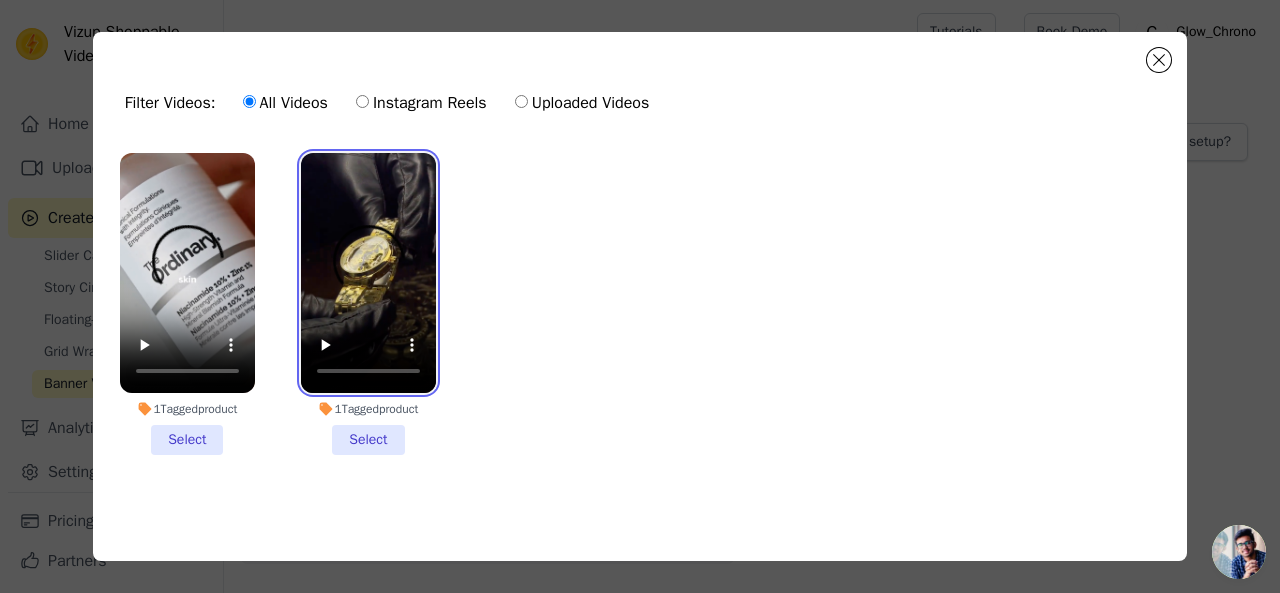 click on "1  Tagged  product     Select" at bounding box center (368, 304) 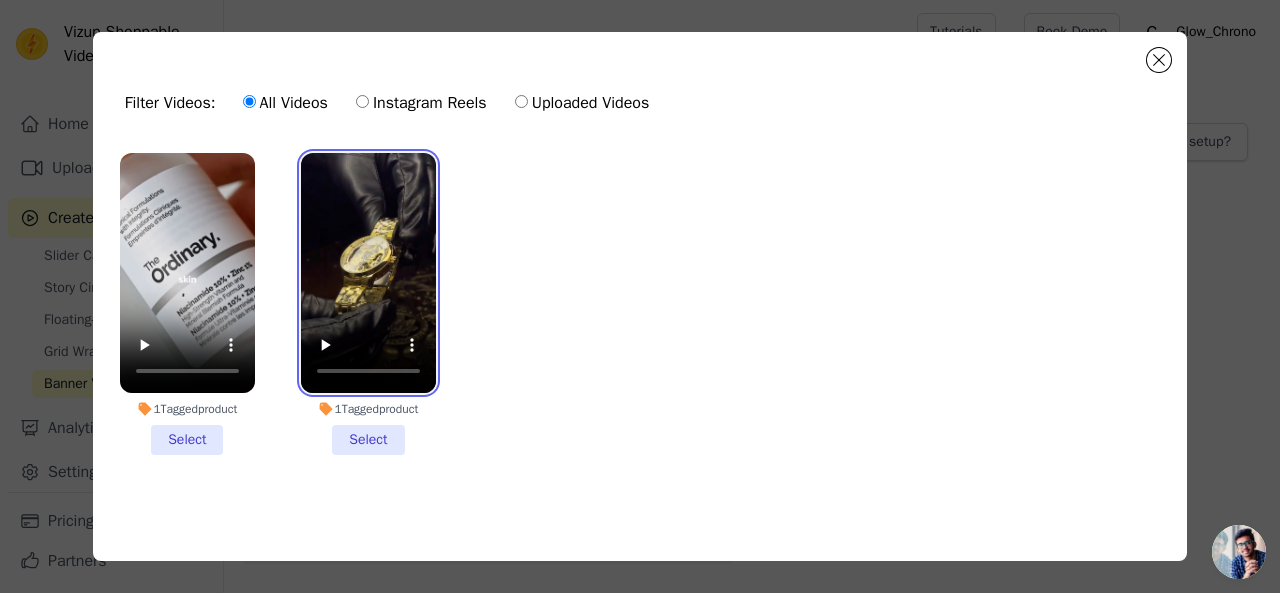 click on "1  Tagged  product     Select" at bounding box center (0, 0) 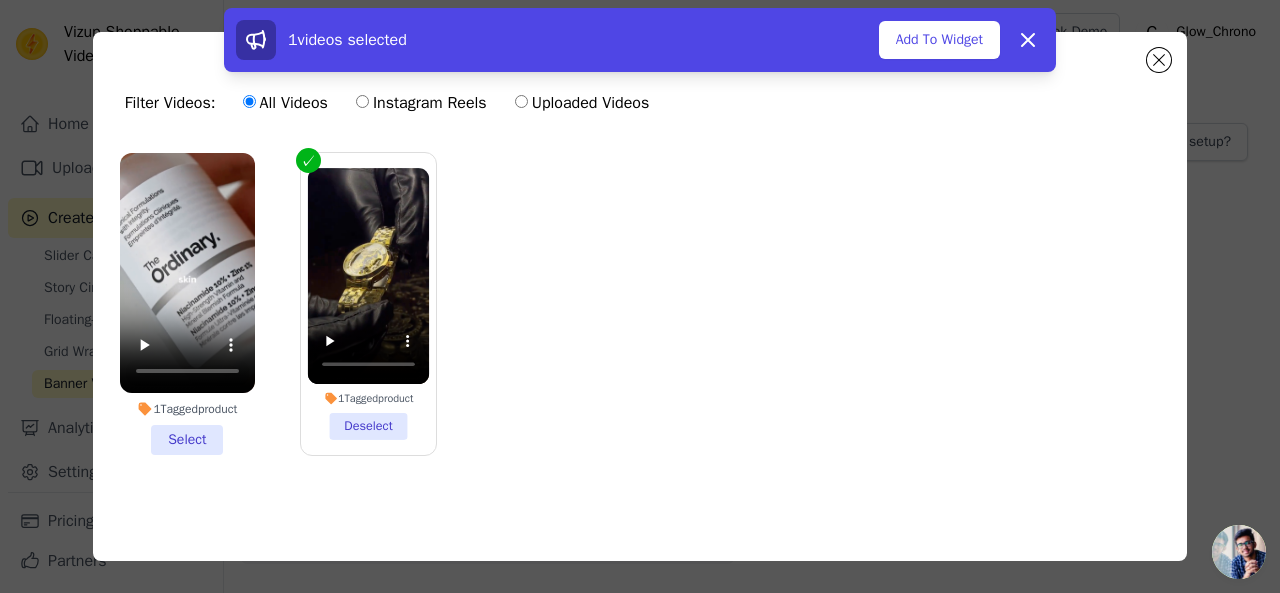 click on "1  Tagged  product     Deselect" at bounding box center [368, 304] 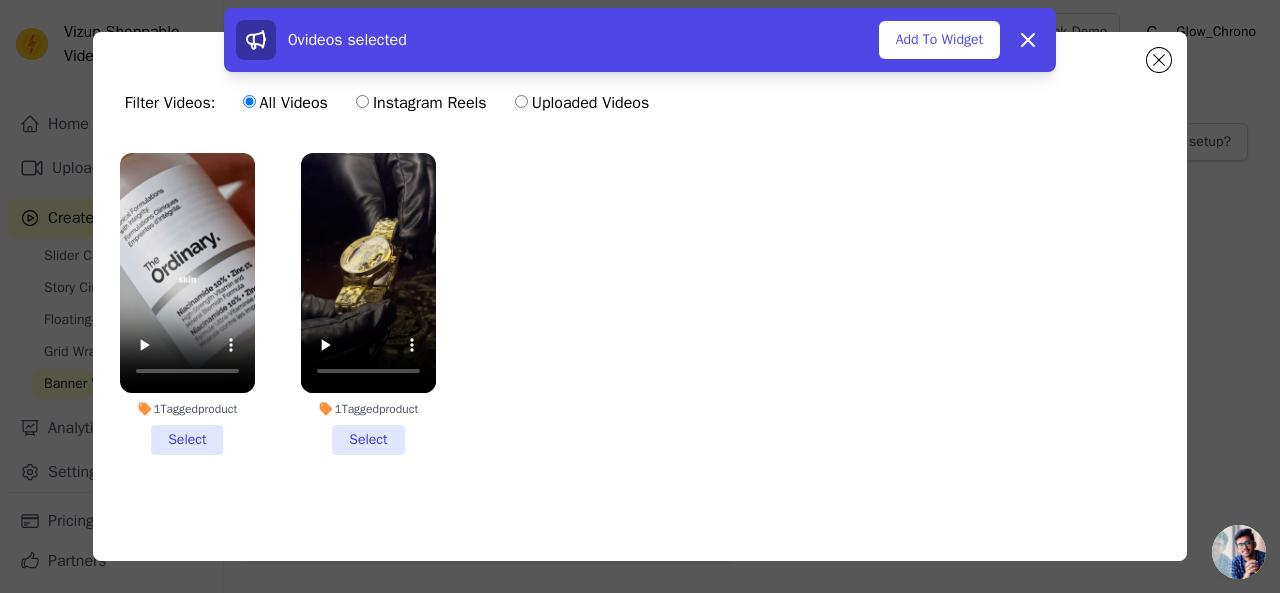 click on "1  Tagged  product     Select" at bounding box center (368, 304) 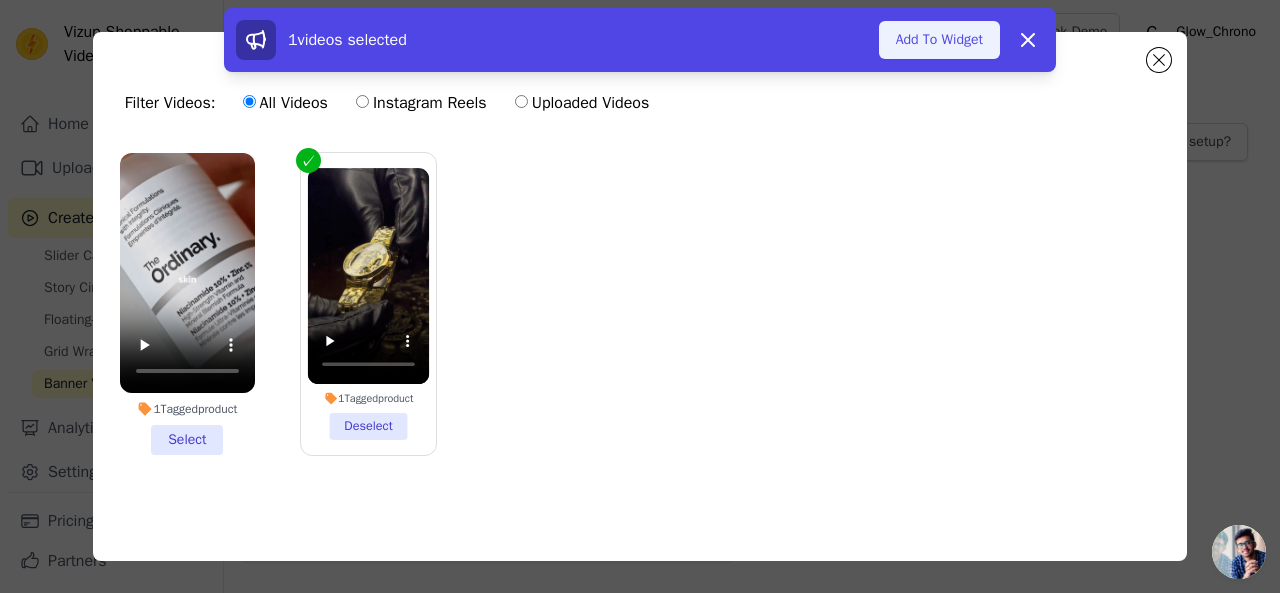 click on "Add To Widget" at bounding box center (939, 40) 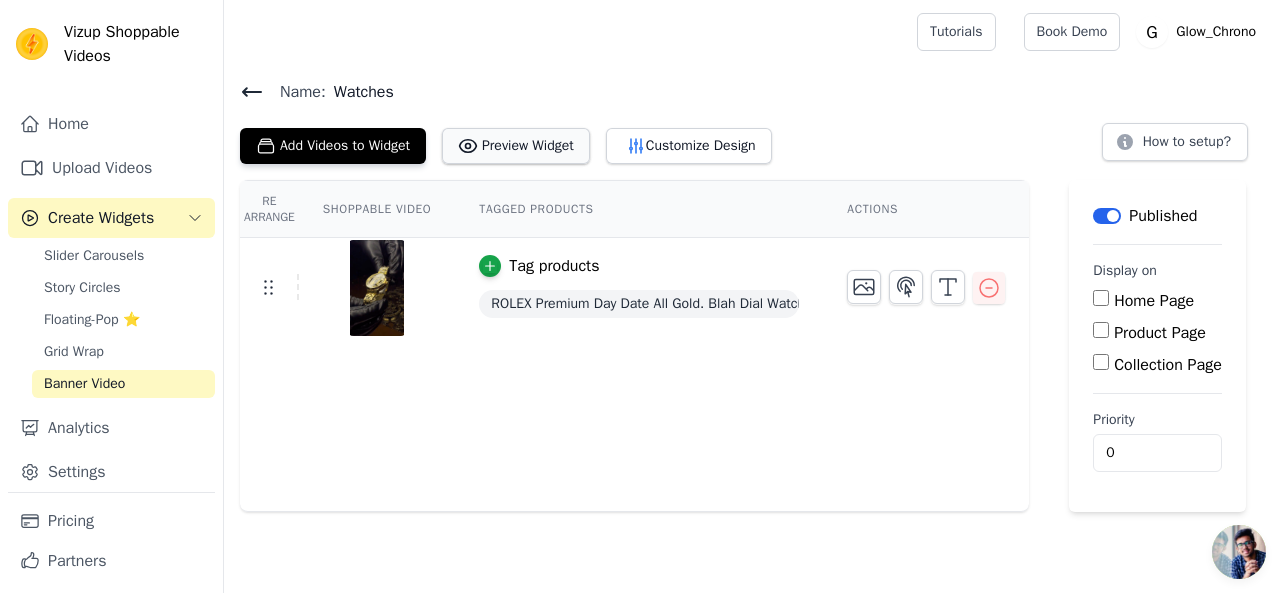 click on "Preview Widget" at bounding box center (516, 146) 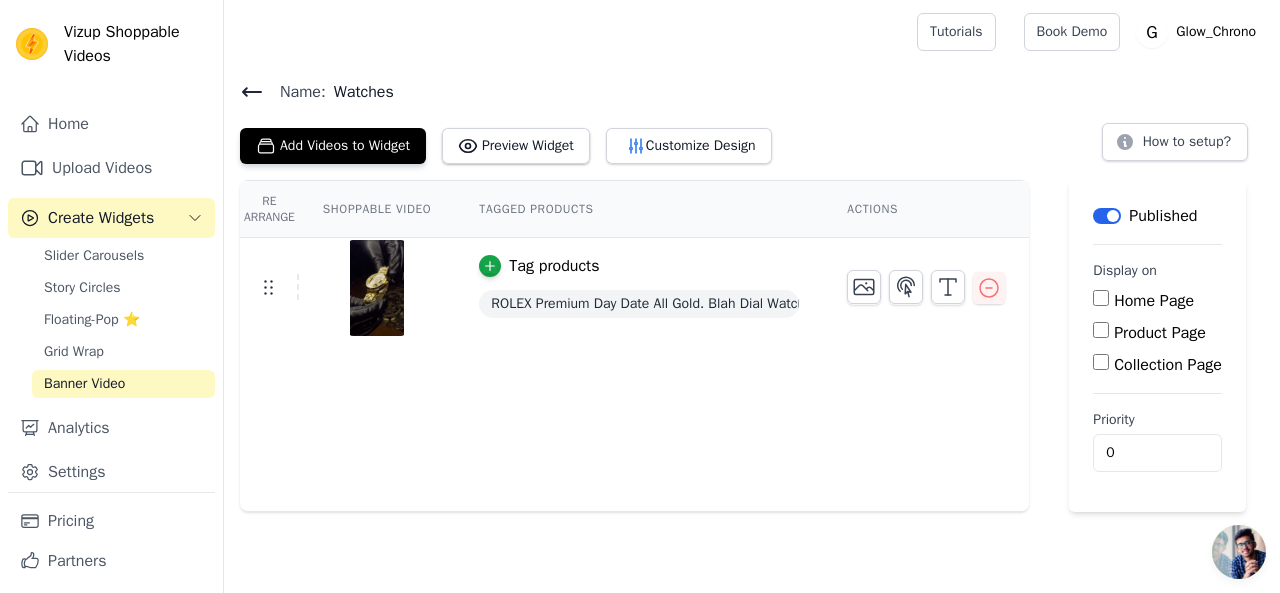 click on "Home Page" at bounding box center [1101, 298] 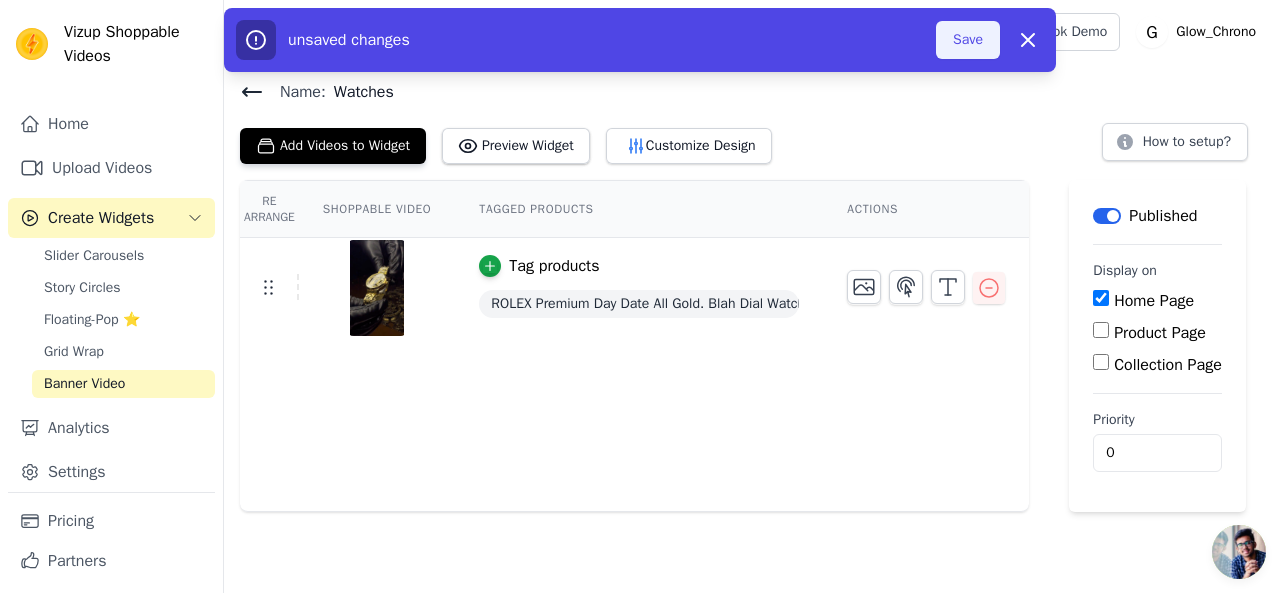 click on "Save" at bounding box center [968, 40] 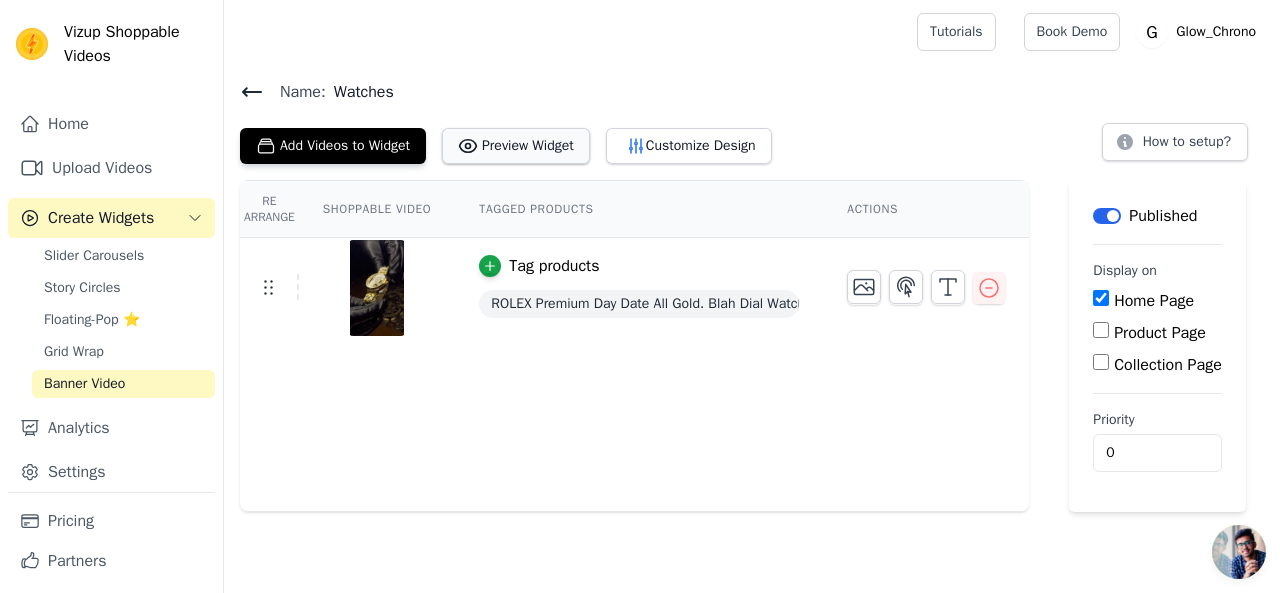 click on "Preview Widget" at bounding box center (516, 146) 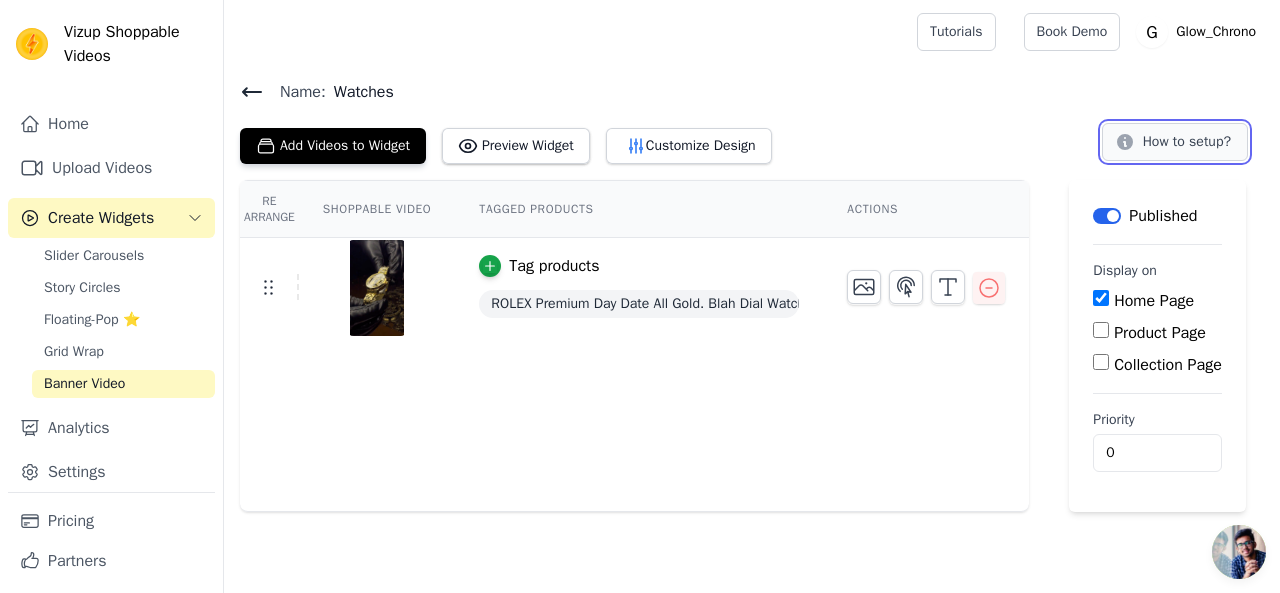 click 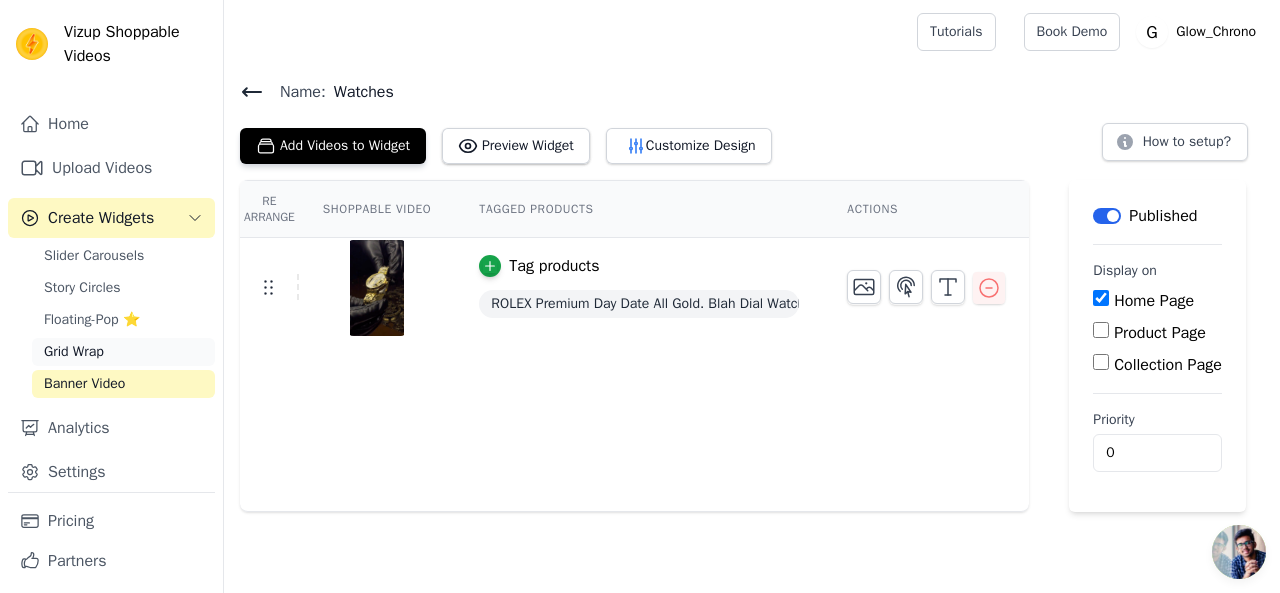 click on "Grid Wrap" at bounding box center (123, 352) 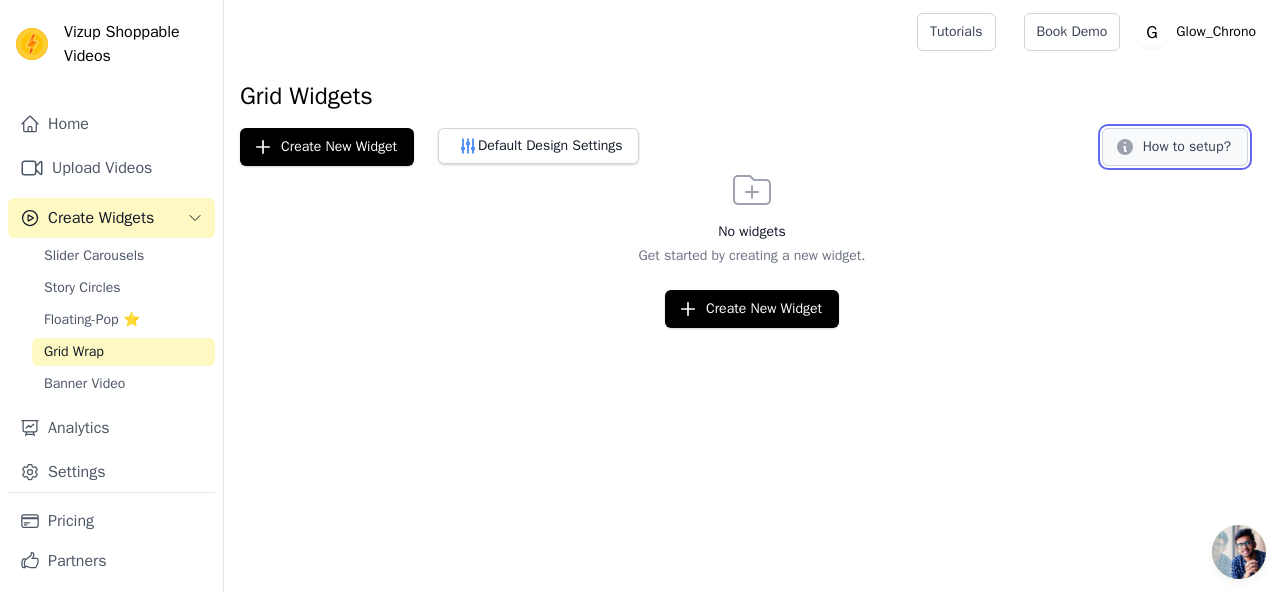 click 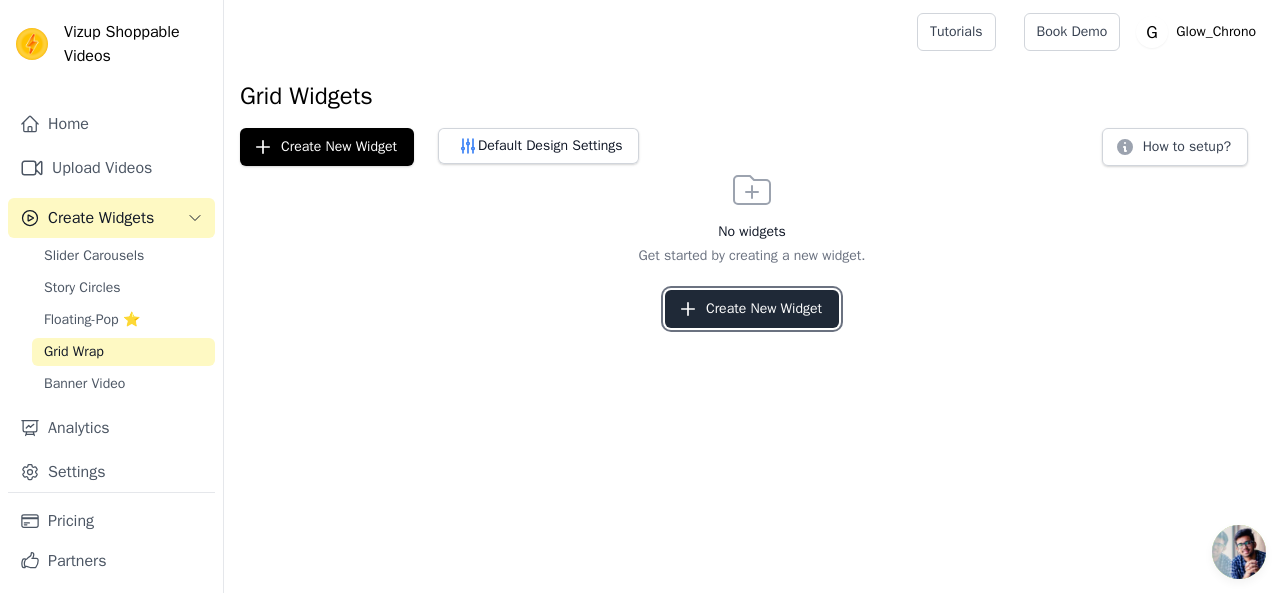 click on "Create New Widget" at bounding box center [752, 309] 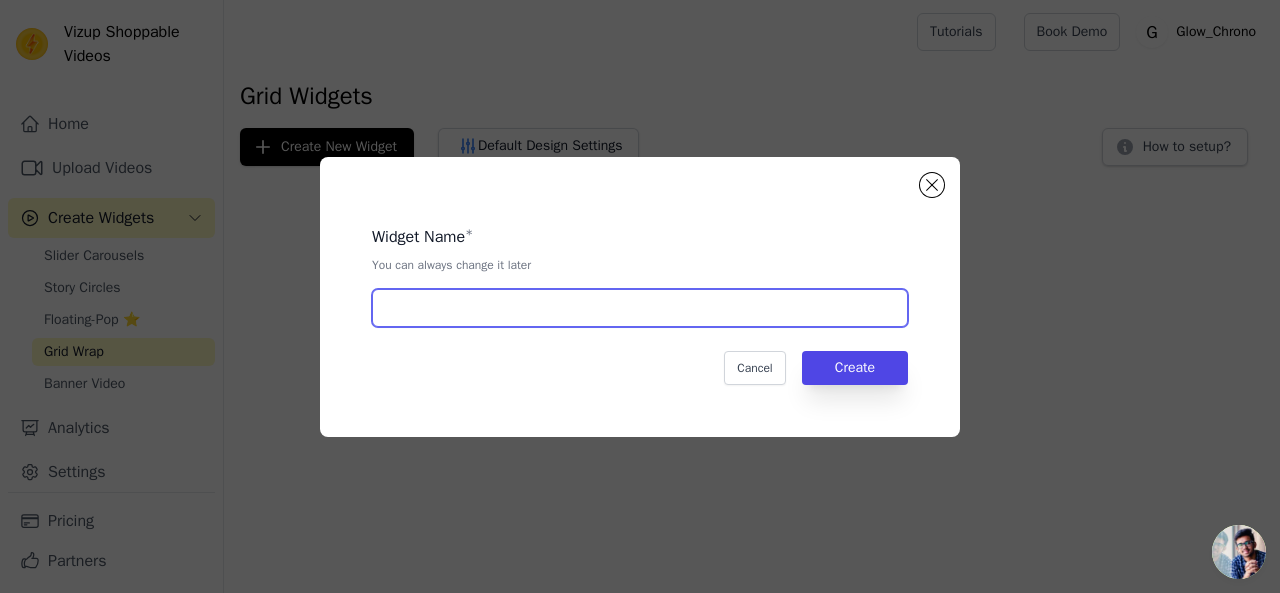 click at bounding box center (640, 308) 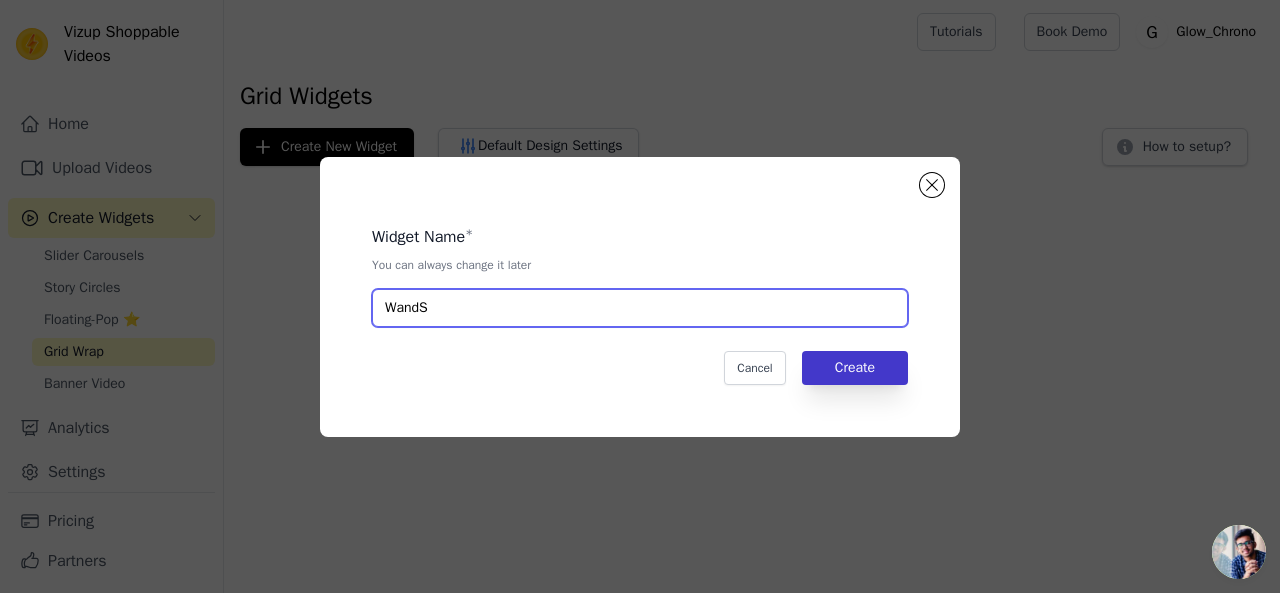 type on "WandS" 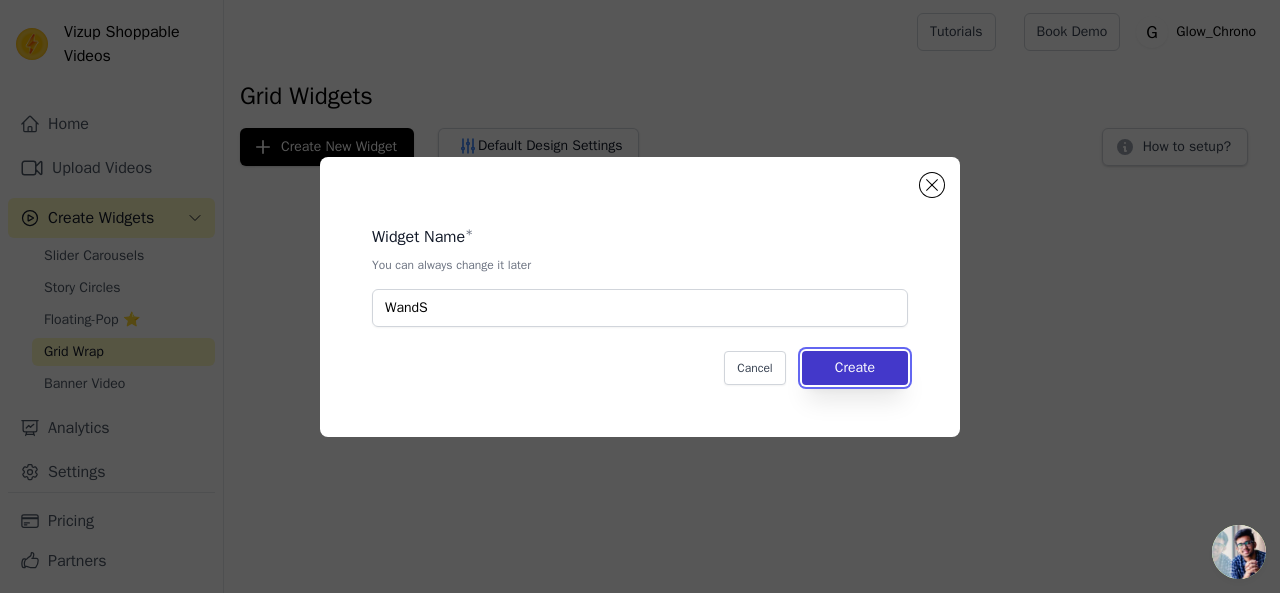 click on "Create" at bounding box center (855, 368) 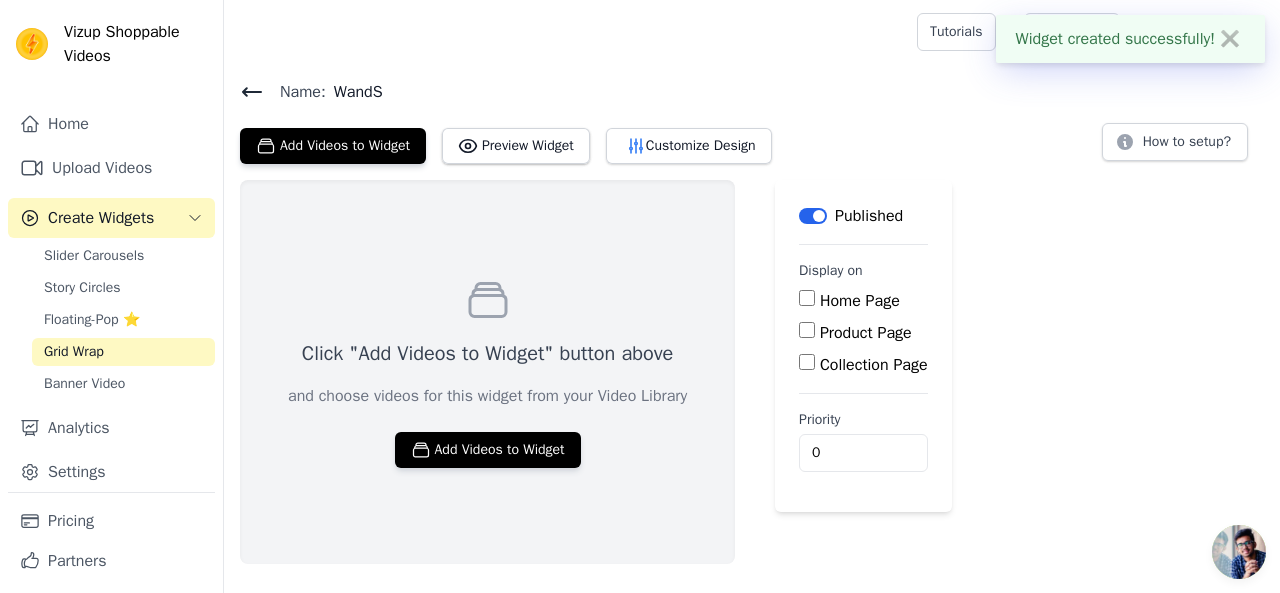 click on "Home Page" at bounding box center [807, 298] 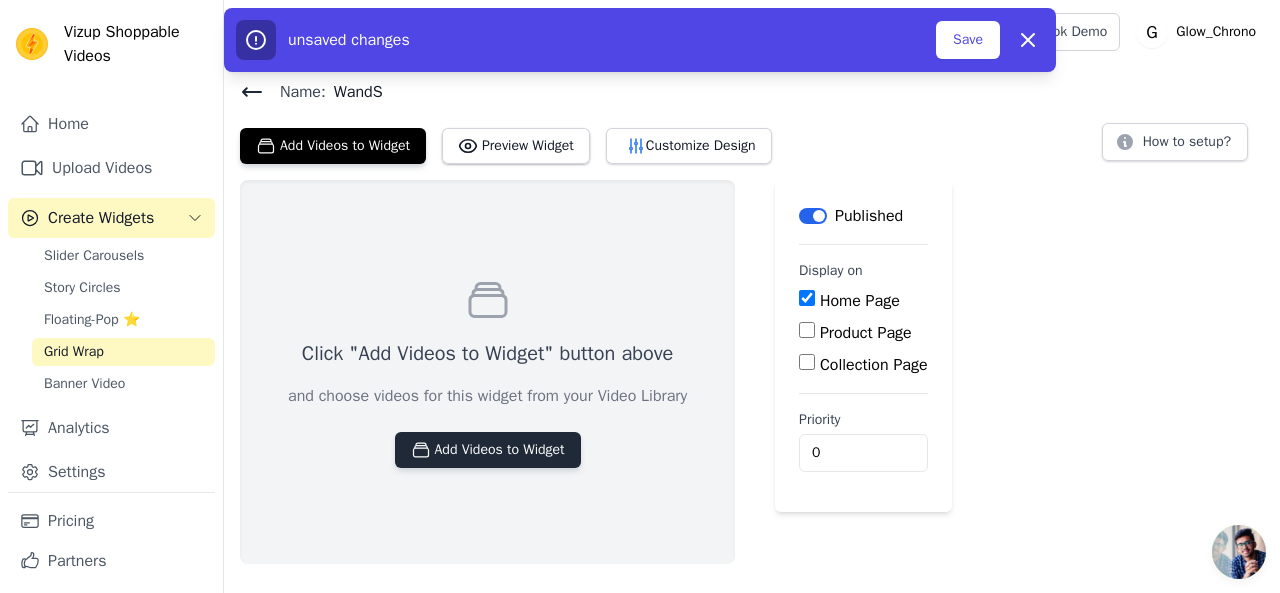 click on "Add Videos to Widget" at bounding box center [488, 450] 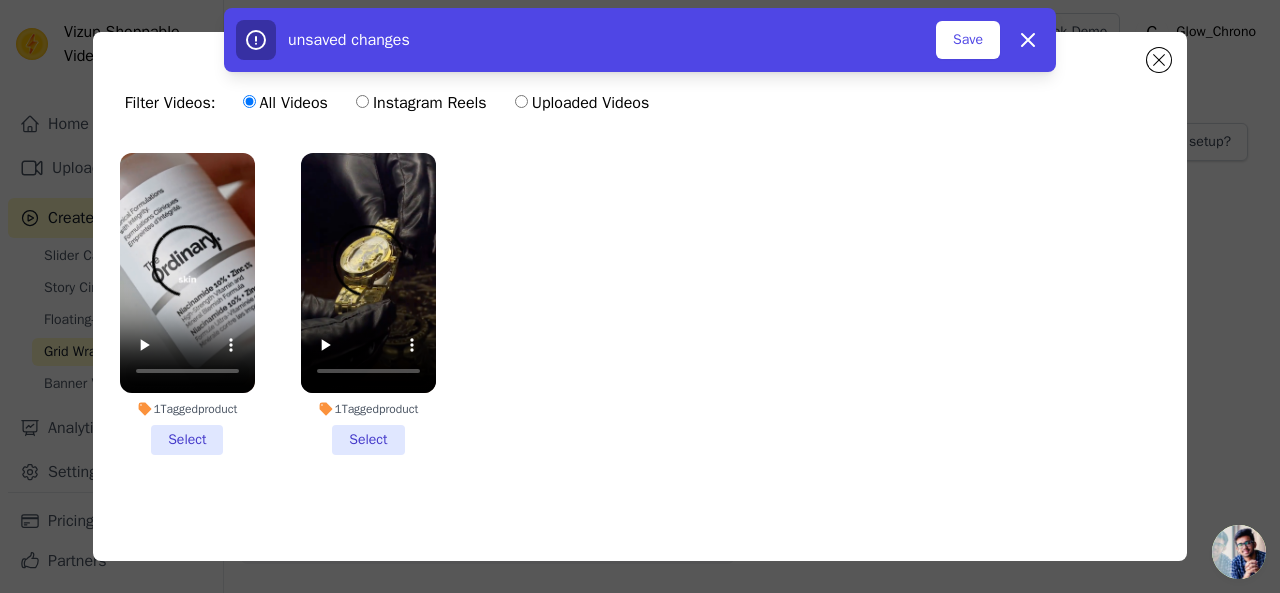 click on "1  Tagged  product     Select" at bounding box center [368, 304] 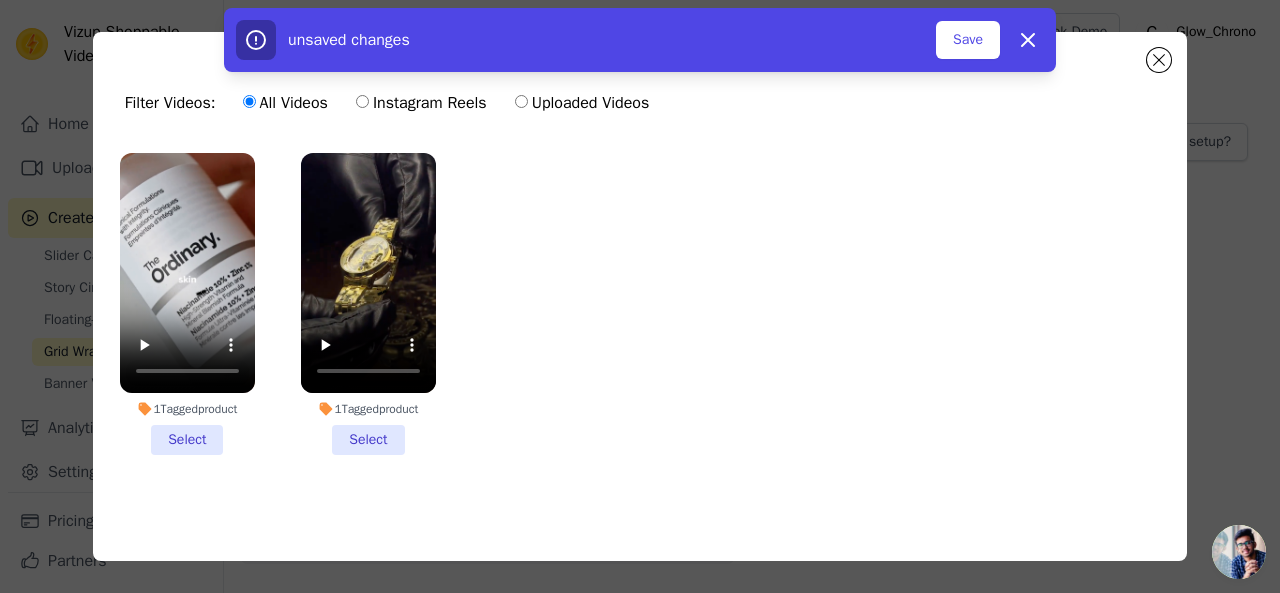 click on "1  Tagged  product     Select" at bounding box center (0, 0) 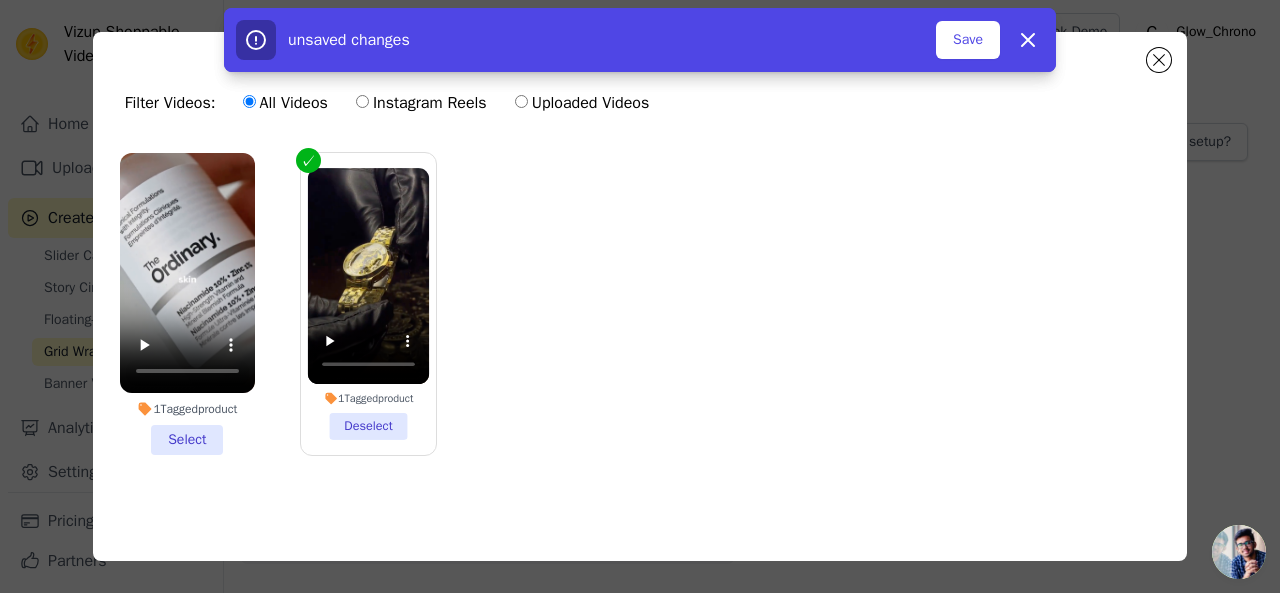 click on "1  Tagged  product     Select" at bounding box center (187, 304) 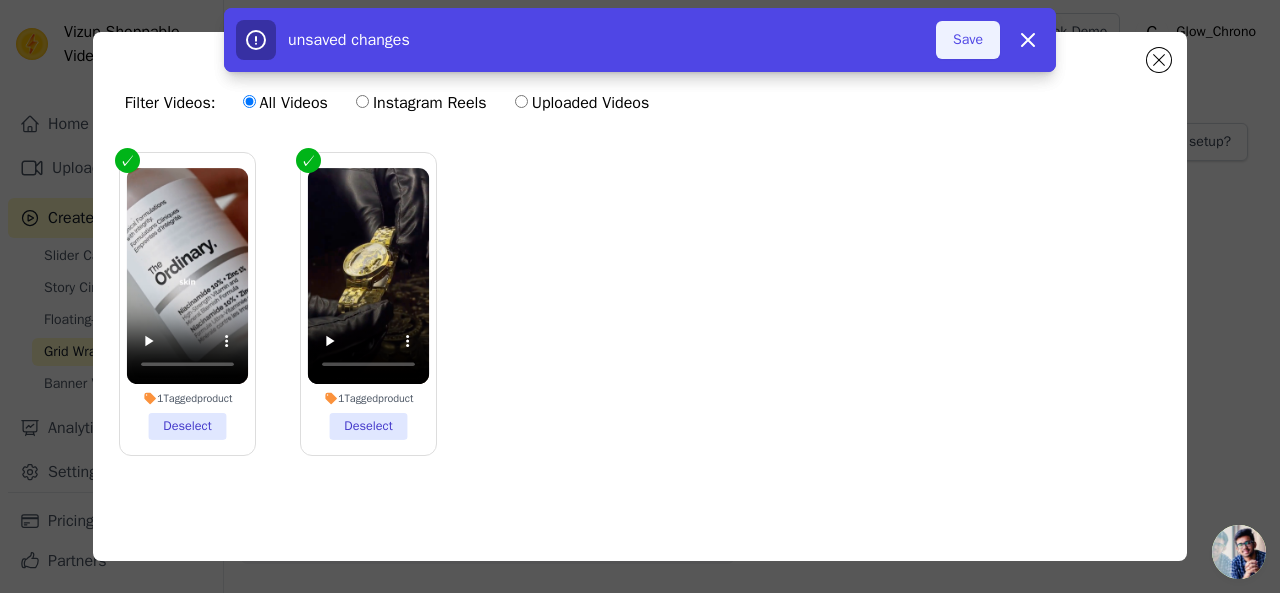click on "Save" at bounding box center [968, 40] 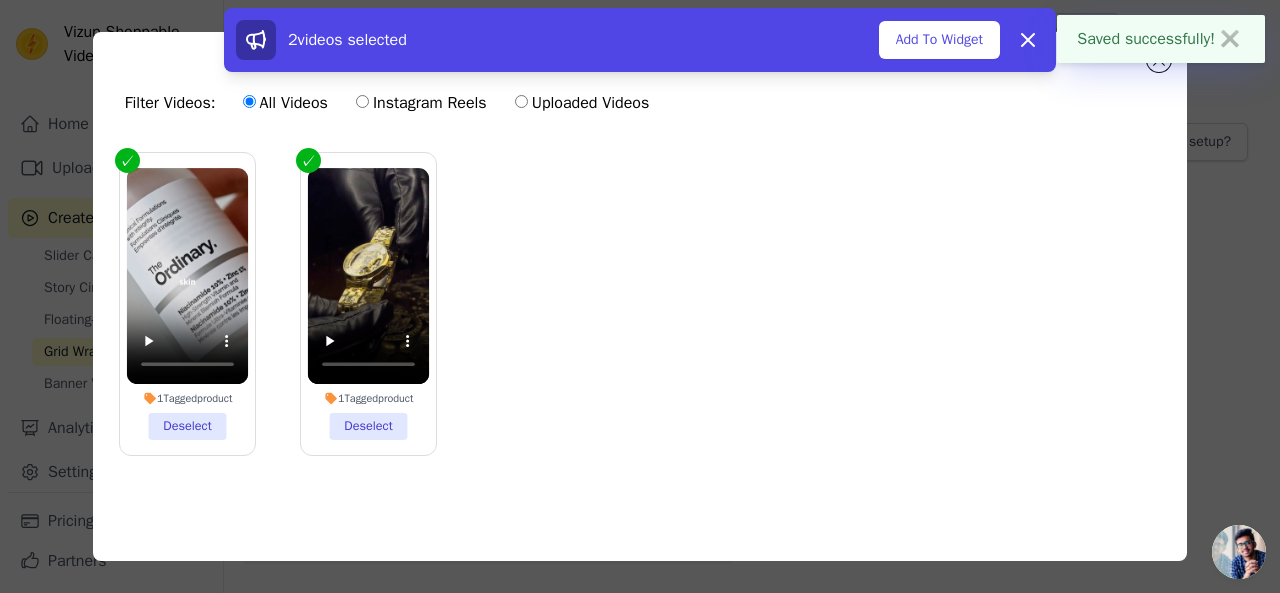 scroll, scrollTop: 5, scrollLeft: 0, axis: vertical 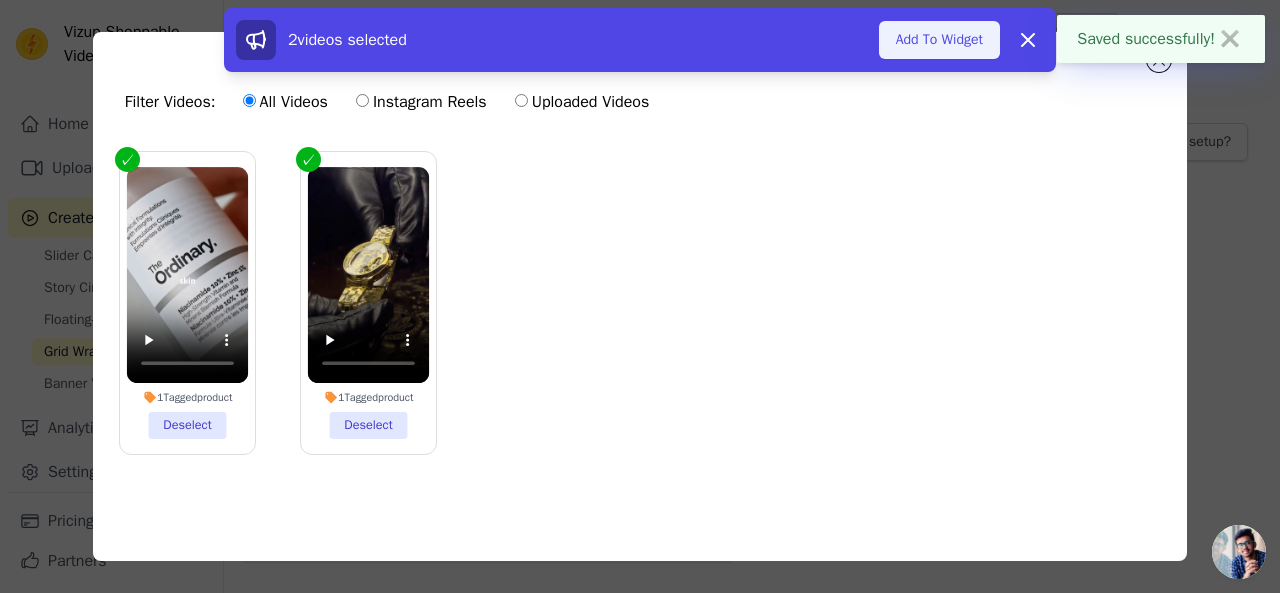 click on "Add To Widget" at bounding box center (939, 40) 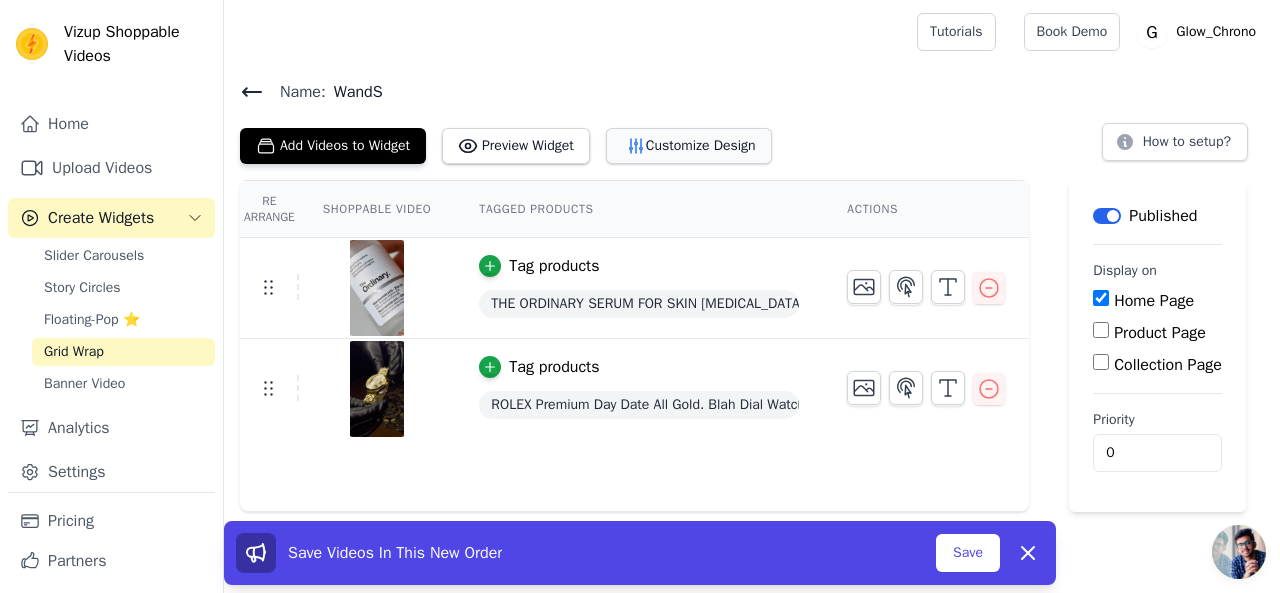 click on "Customize Design" at bounding box center (689, 146) 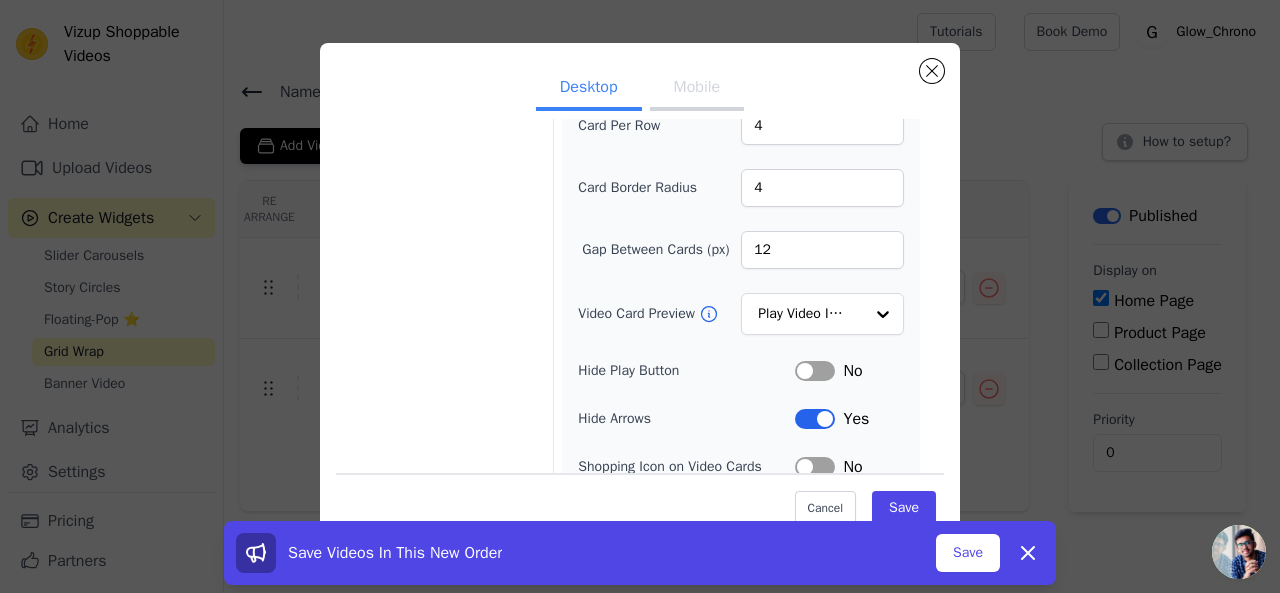 scroll, scrollTop: 230, scrollLeft: 0, axis: vertical 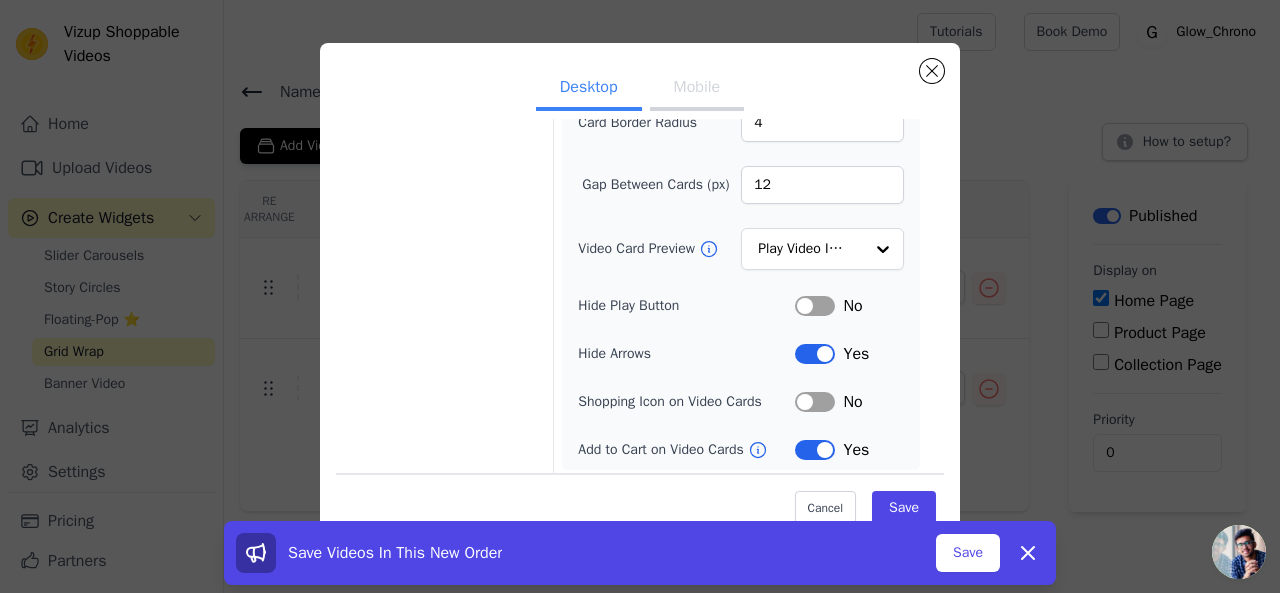 click on "Label" at bounding box center (815, 306) 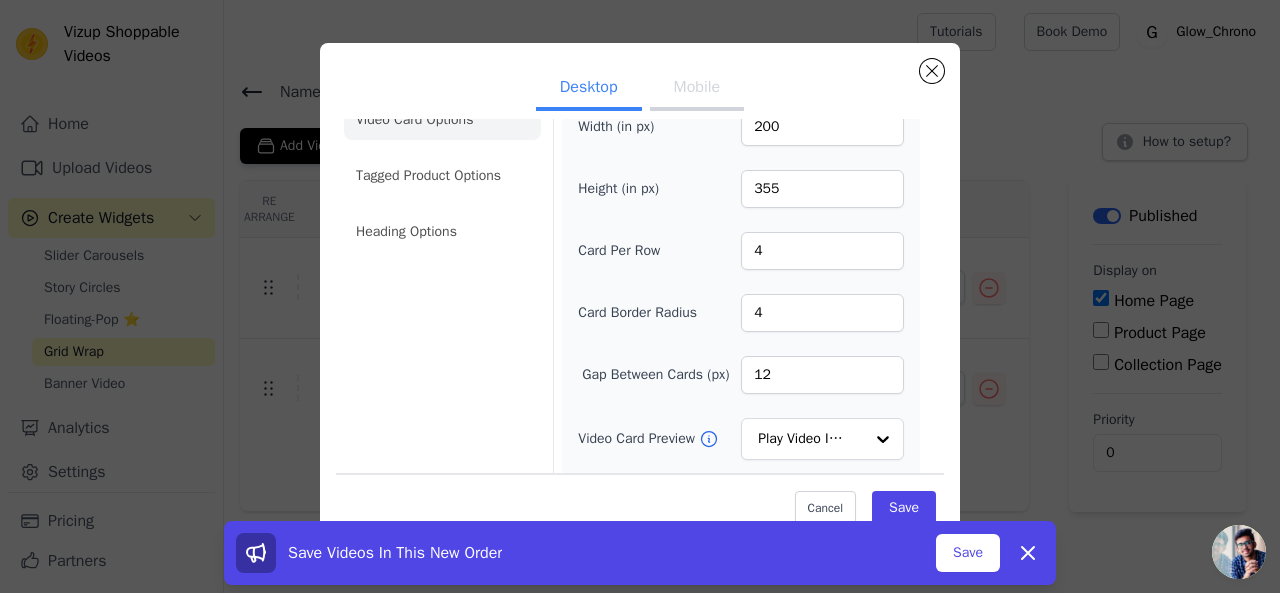 scroll, scrollTop: 0, scrollLeft: 0, axis: both 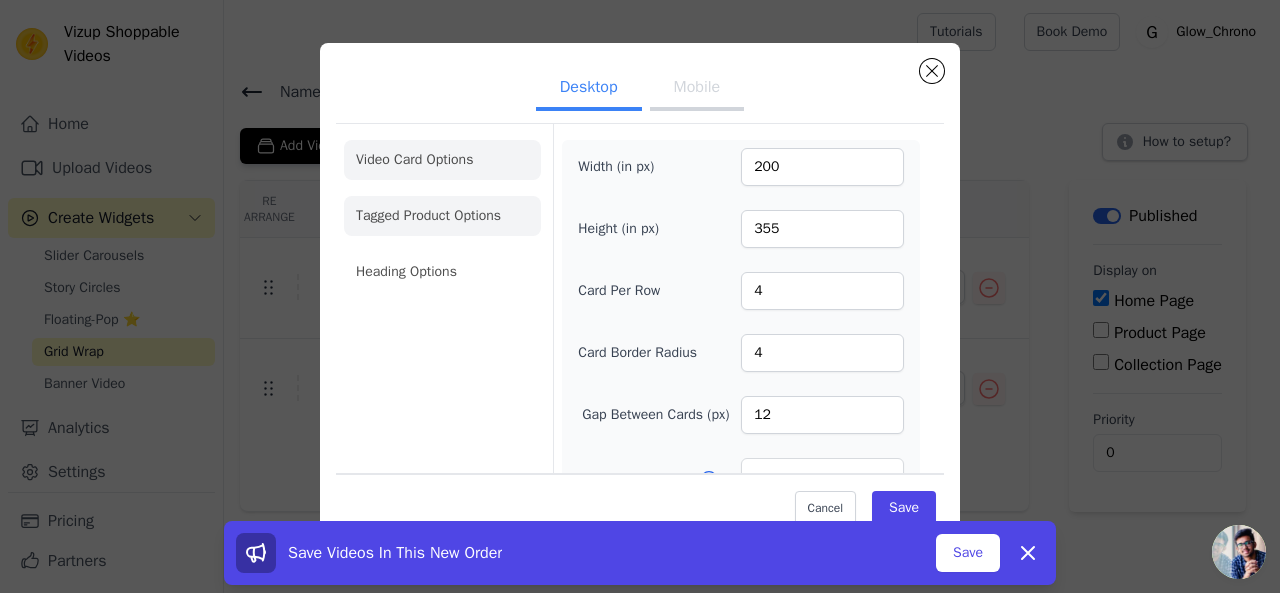 click on "Tagged Product Options" 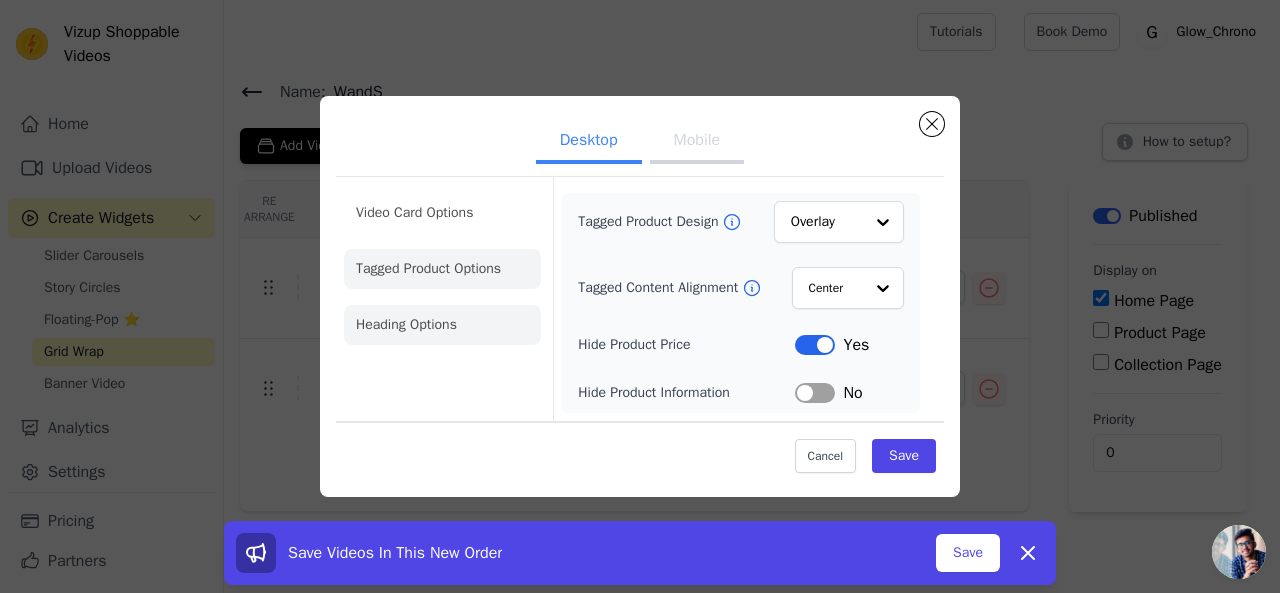 click on "Heading Options" 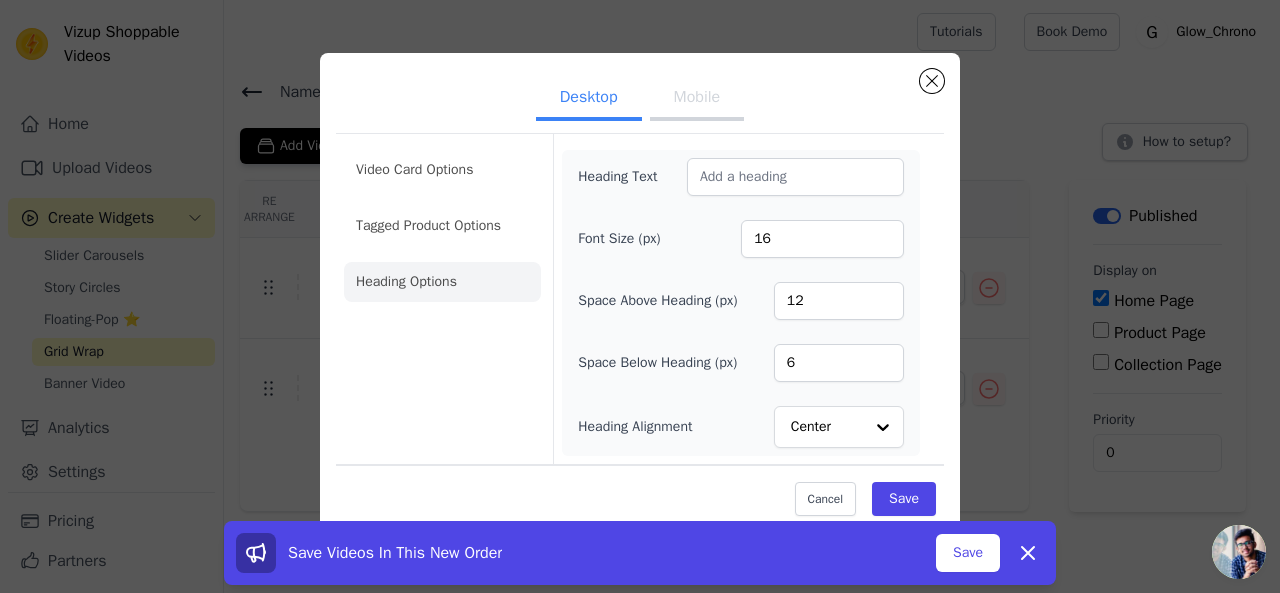 click on "Mobile" at bounding box center [697, 99] 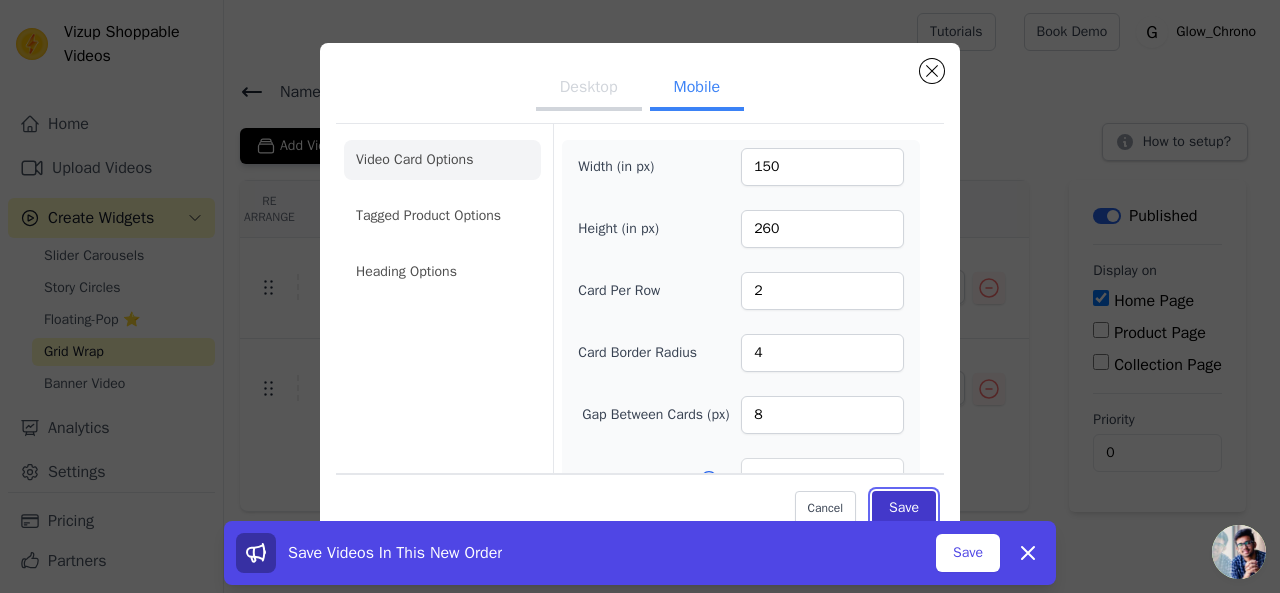 click on "Save" at bounding box center [904, 509] 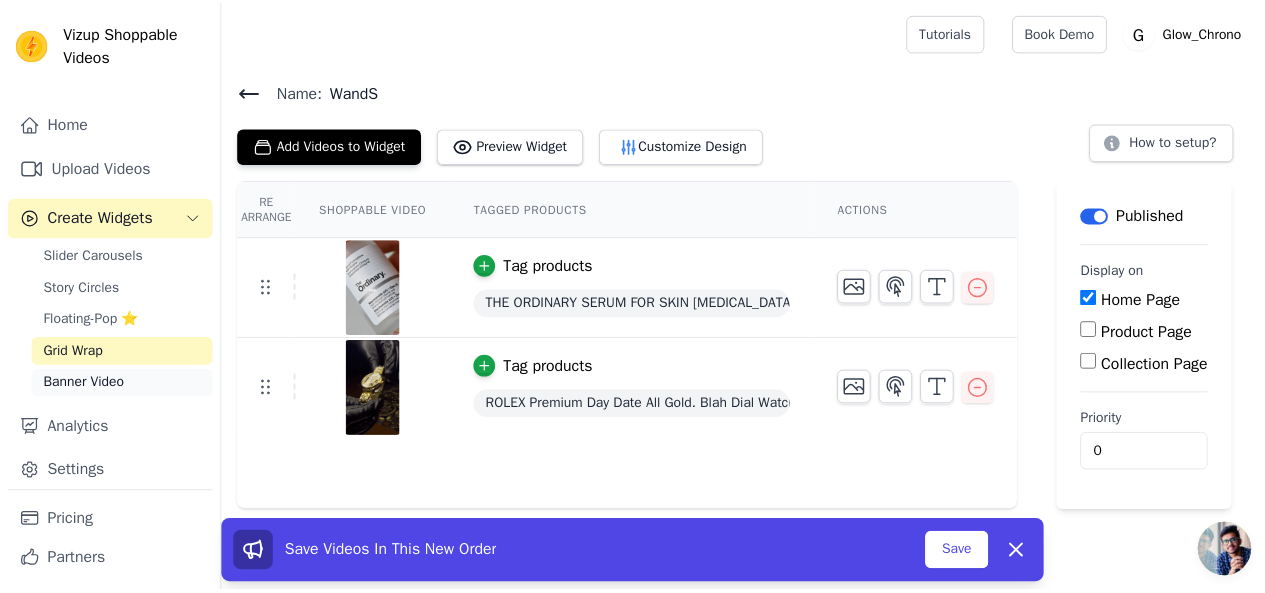 scroll, scrollTop: 43, scrollLeft: 0, axis: vertical 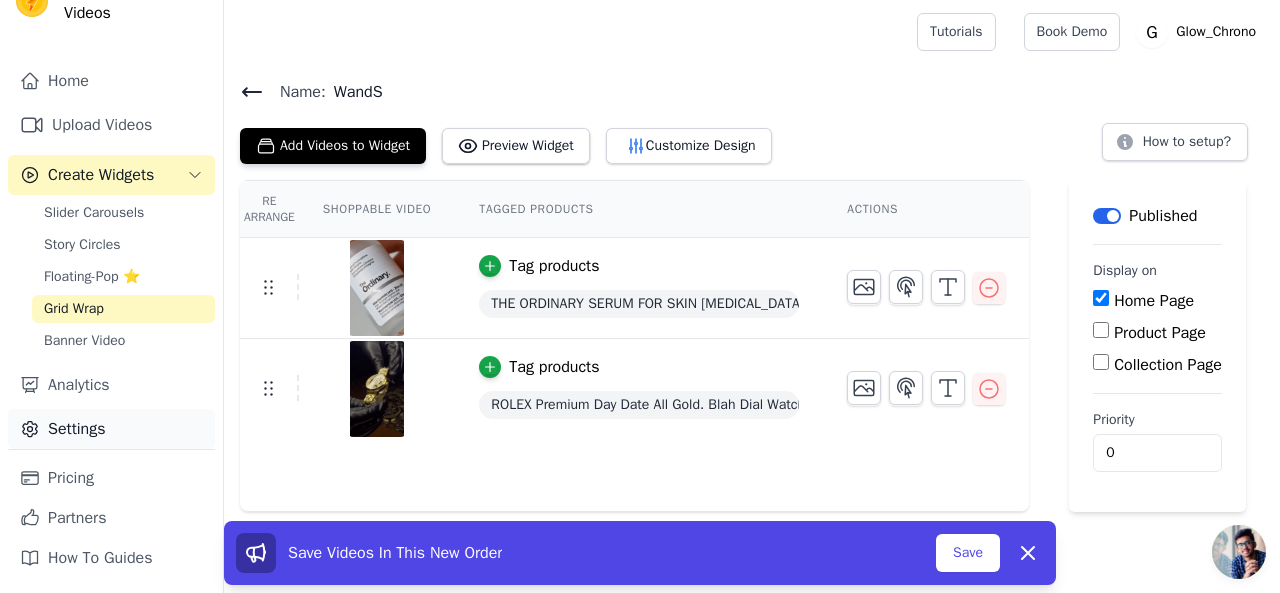 click on "Settings" at bounding box center [111, 429] 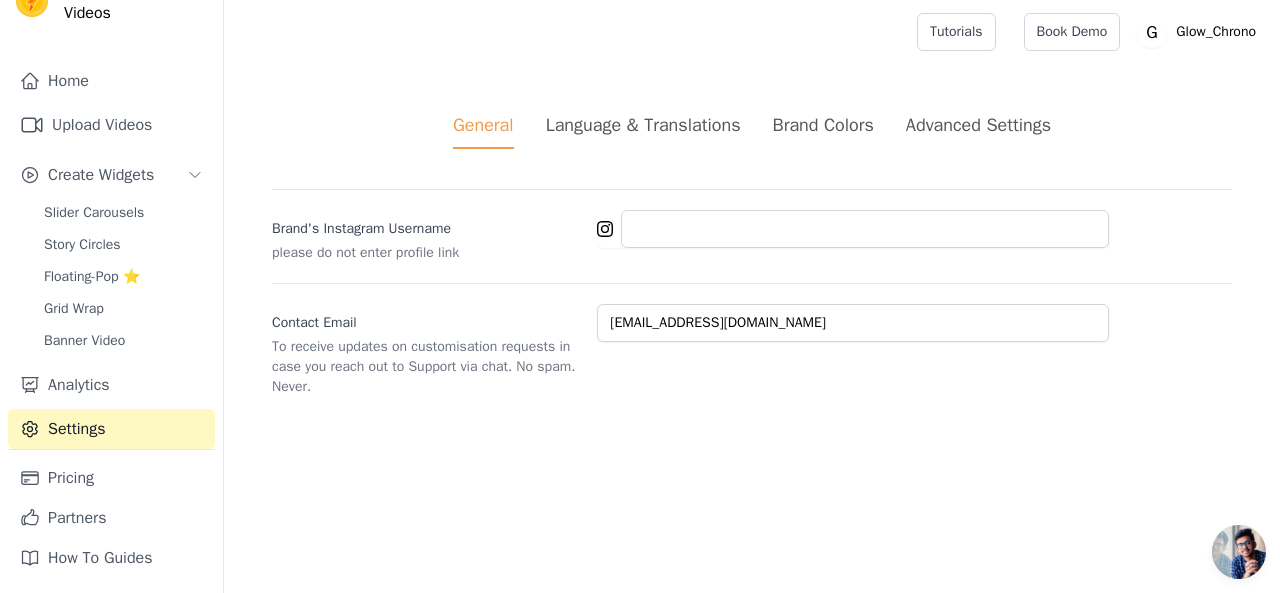 click on "Language & Translations" at bounding box center [643, 125] 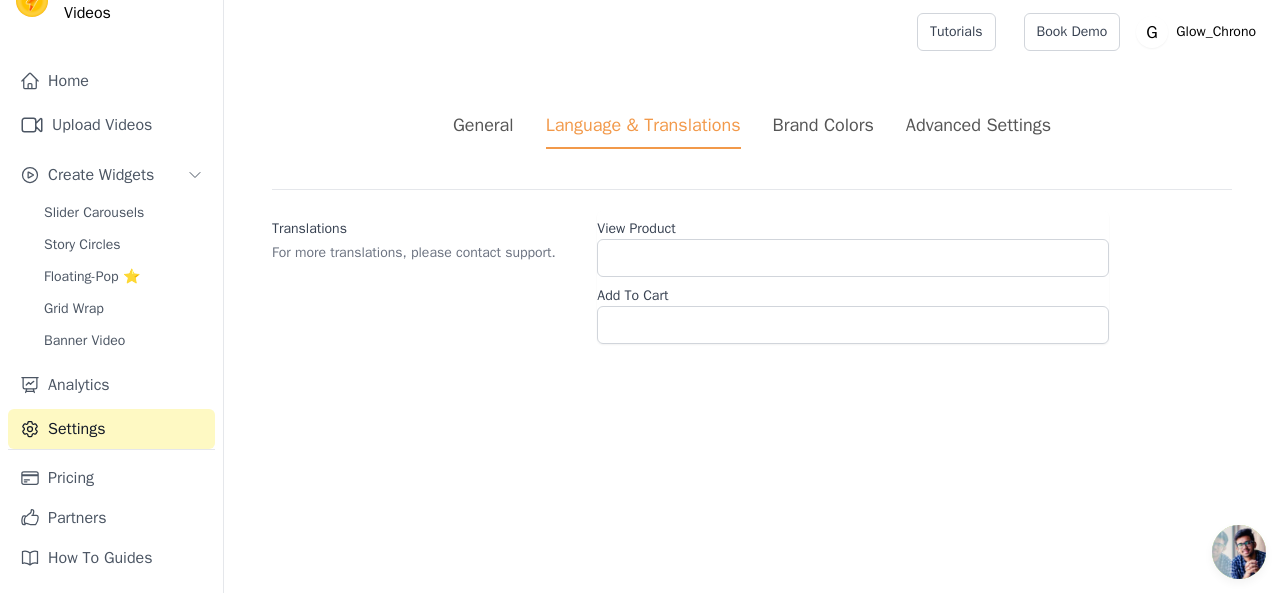 click on "Brand Colors" at bounding box center (823, 125) 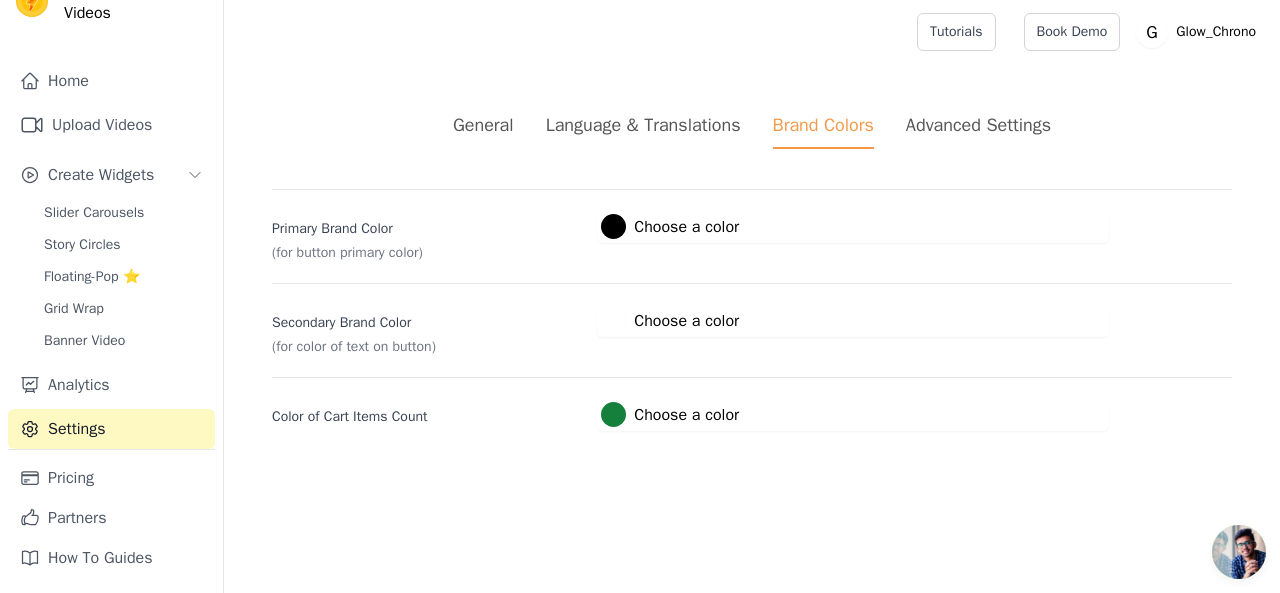 click on "Advanced Settings" at bounding box center [978, 125] 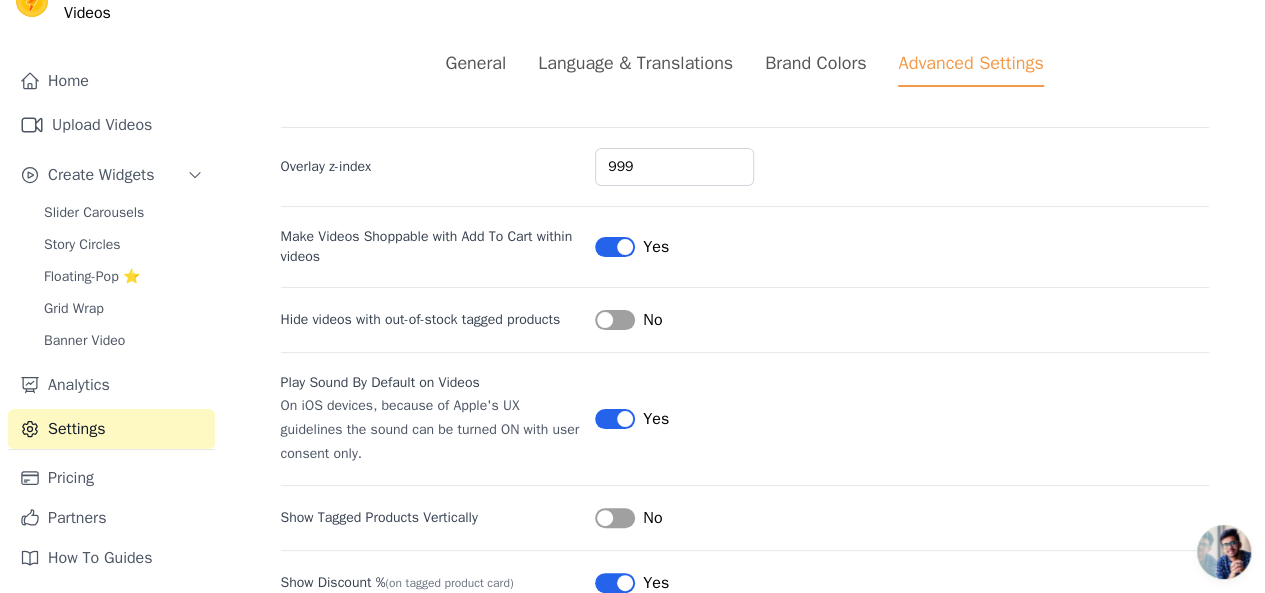 scroll, scrollTop: 109, scrollLeft: 0, axis: vertical 